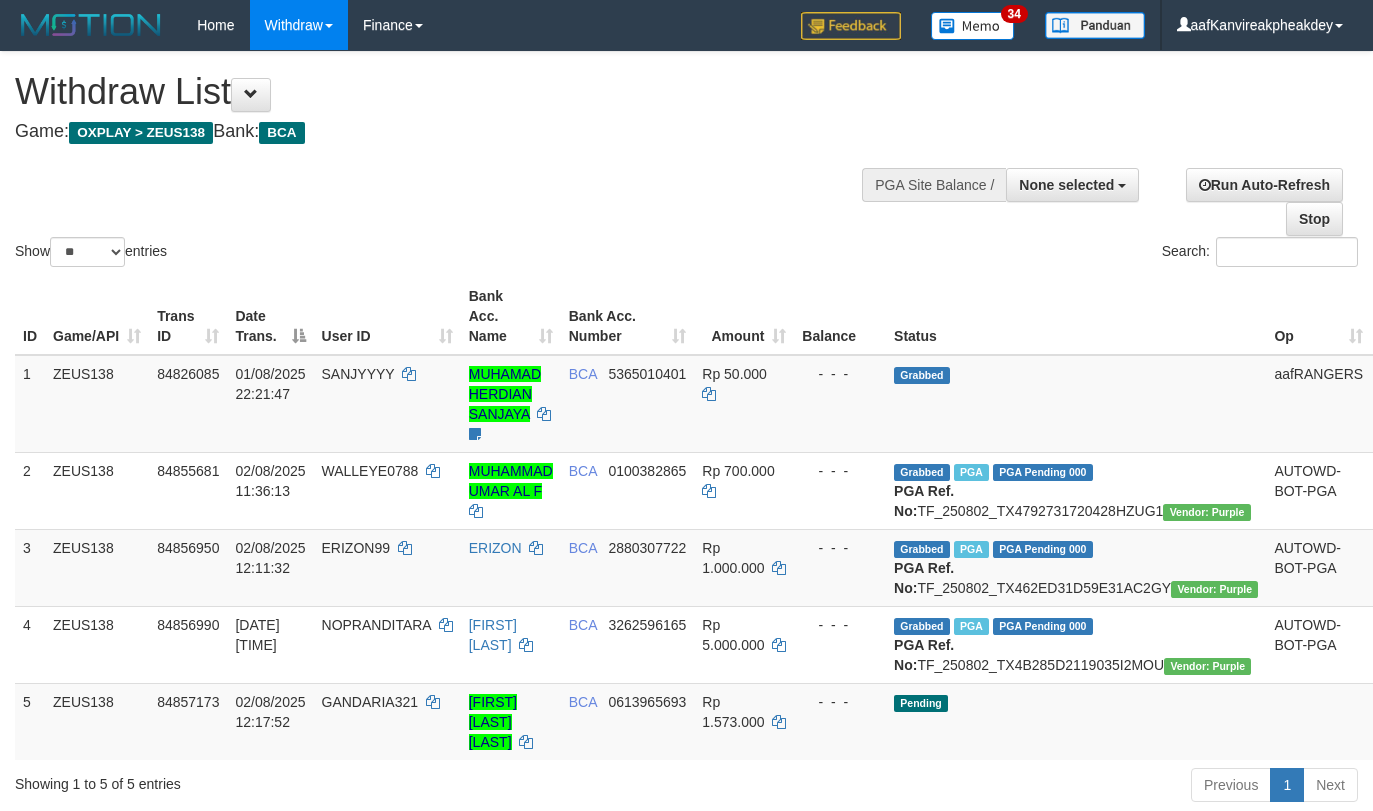 select 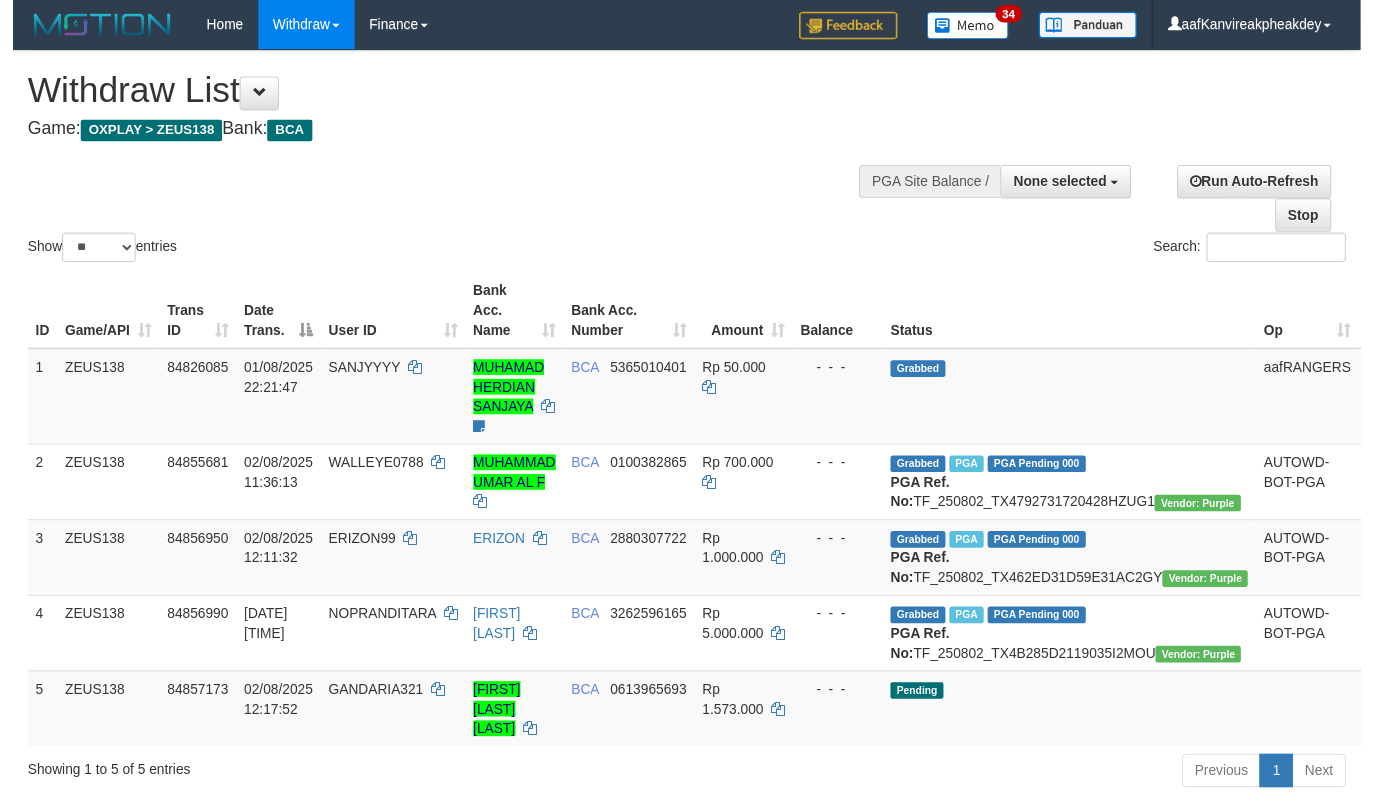 scroll, scrollTop: 0, scrollLeft: 0, axis: both 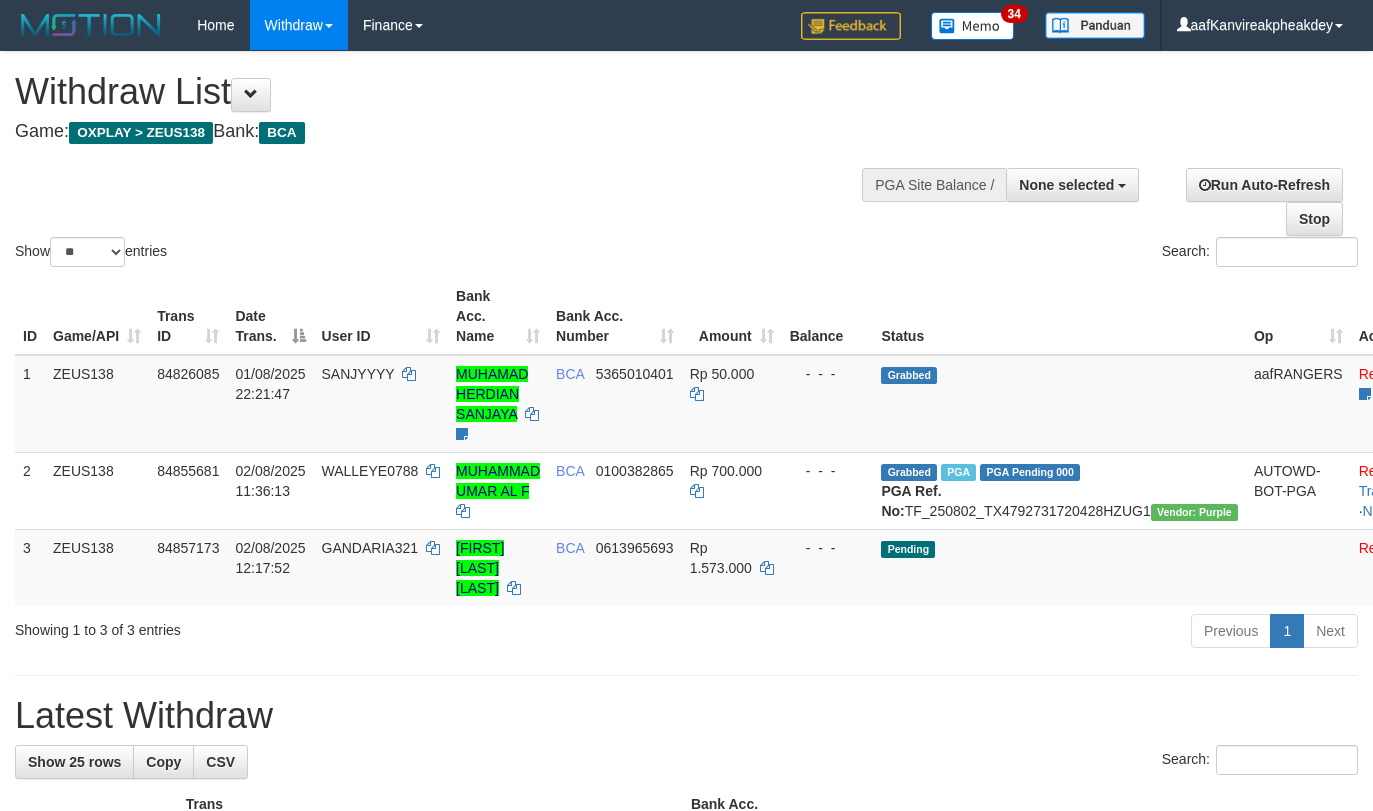 select 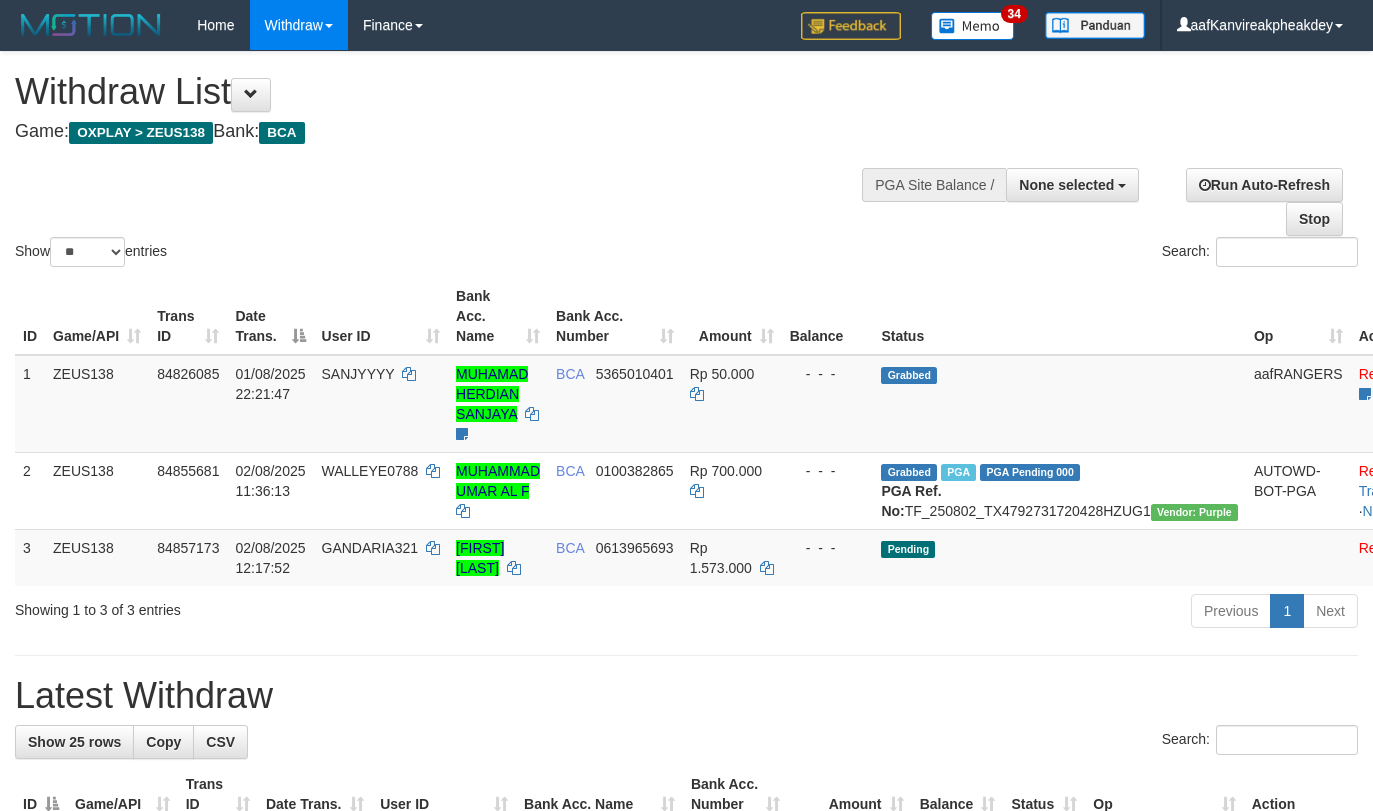 select 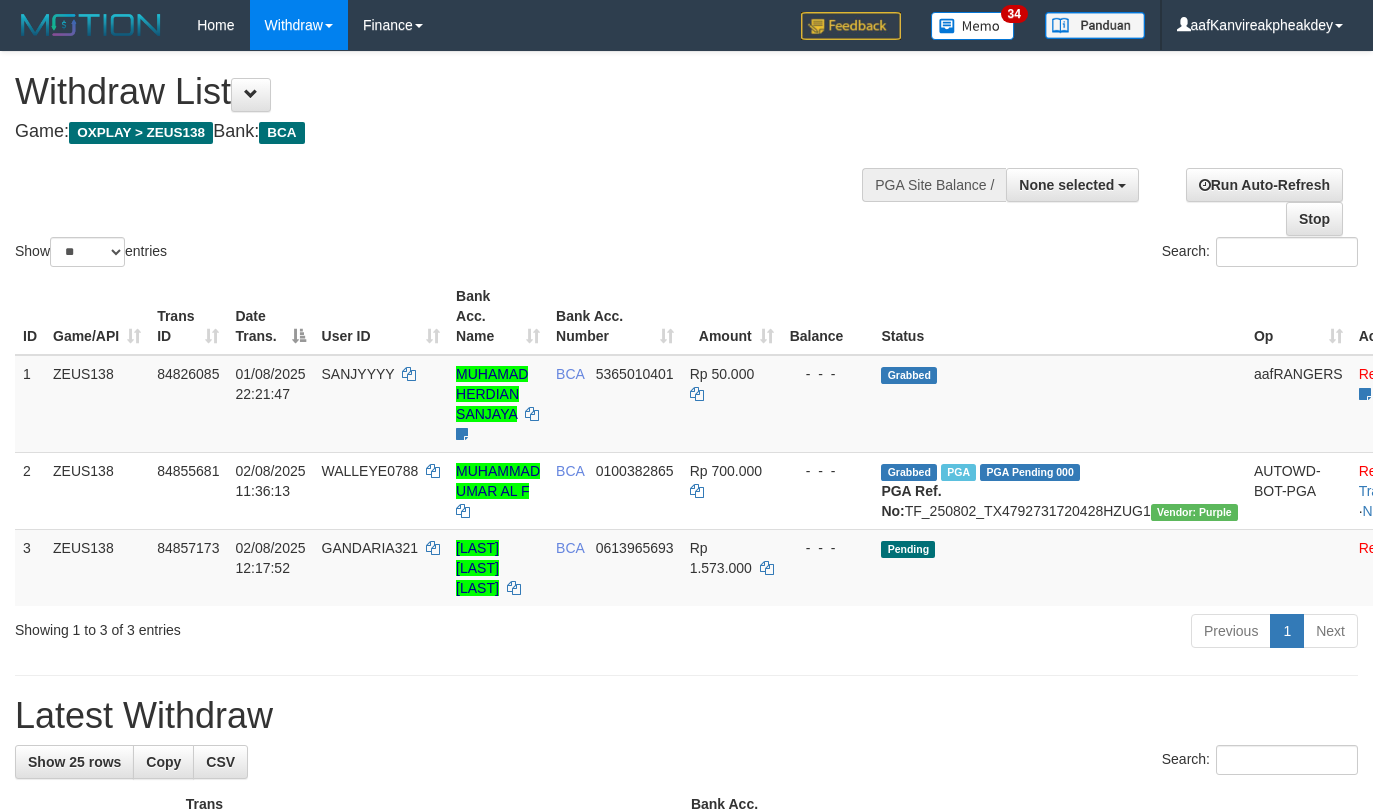 select 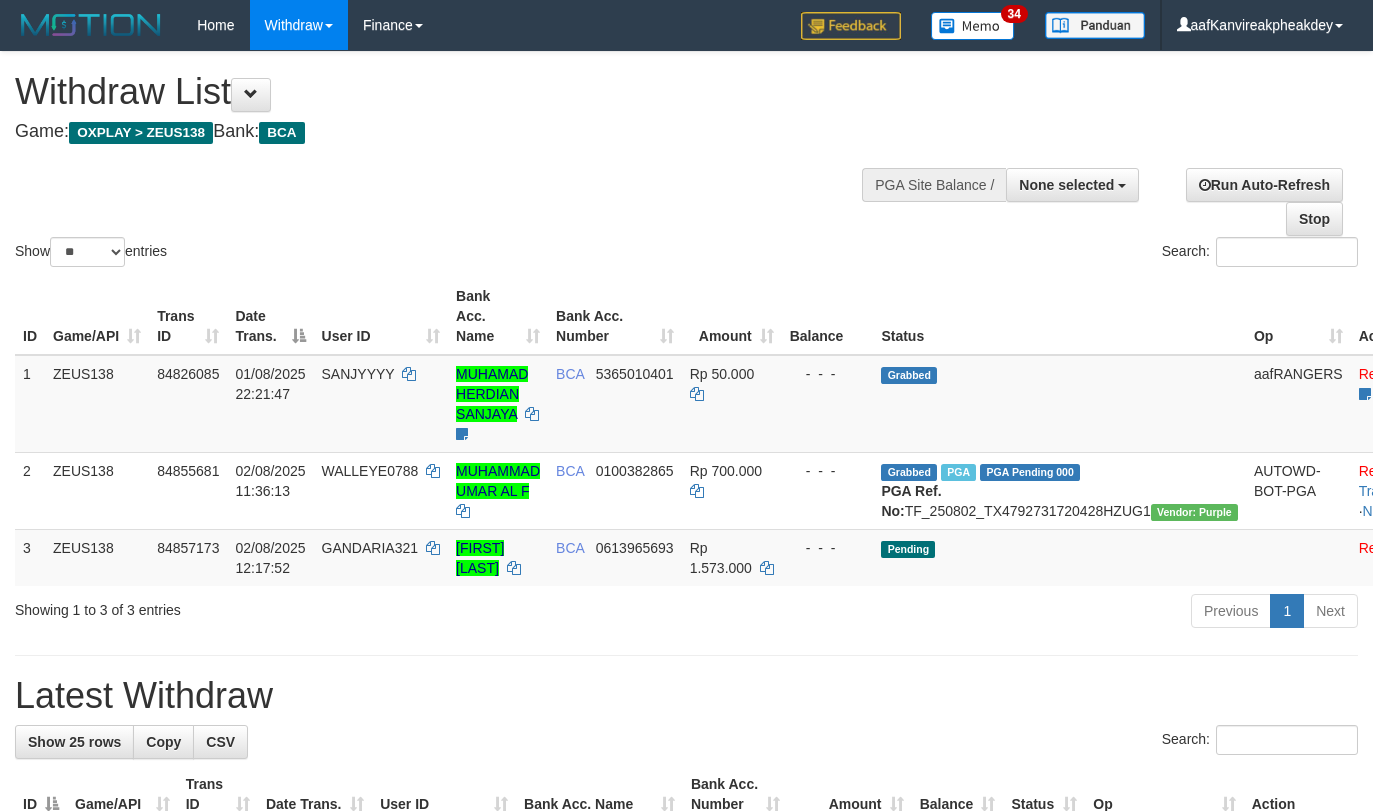 select 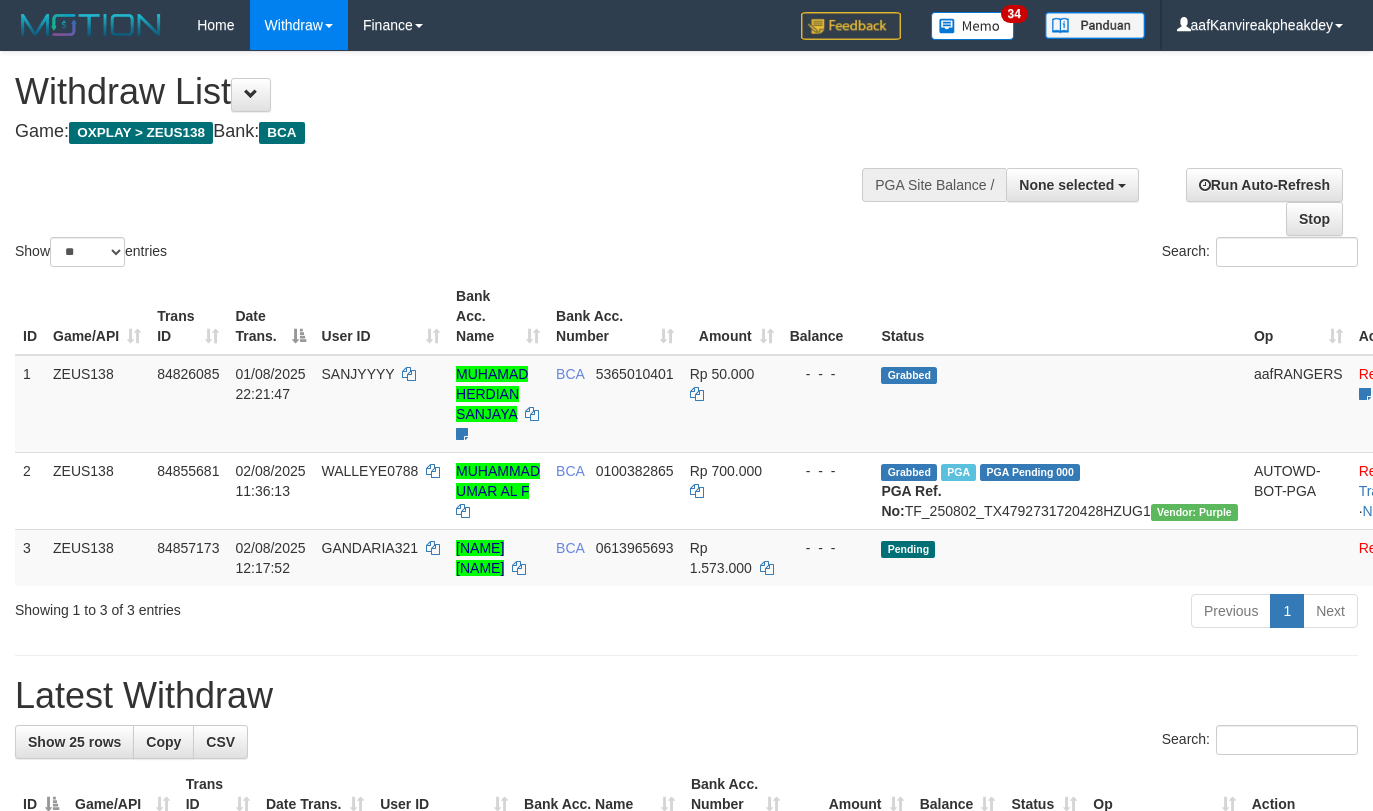 select 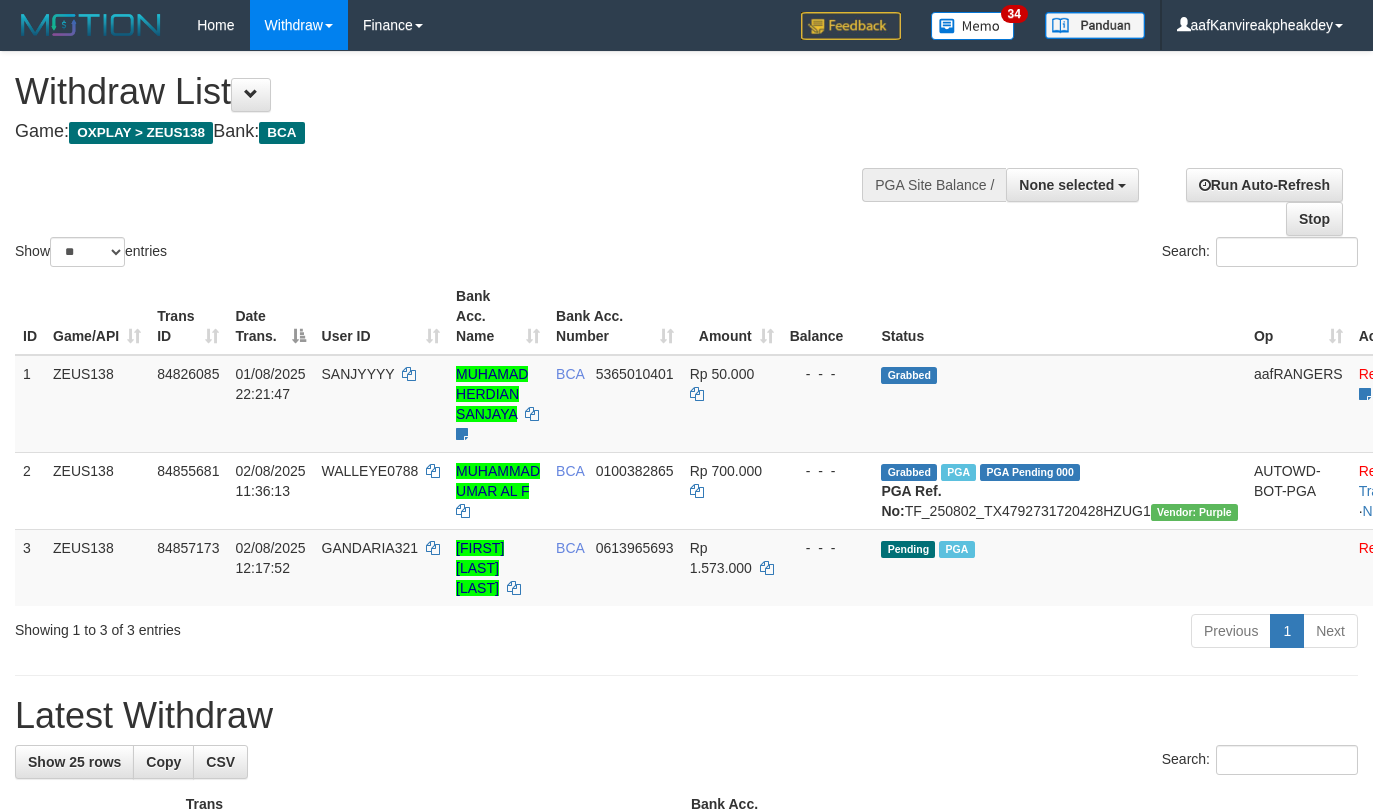 select 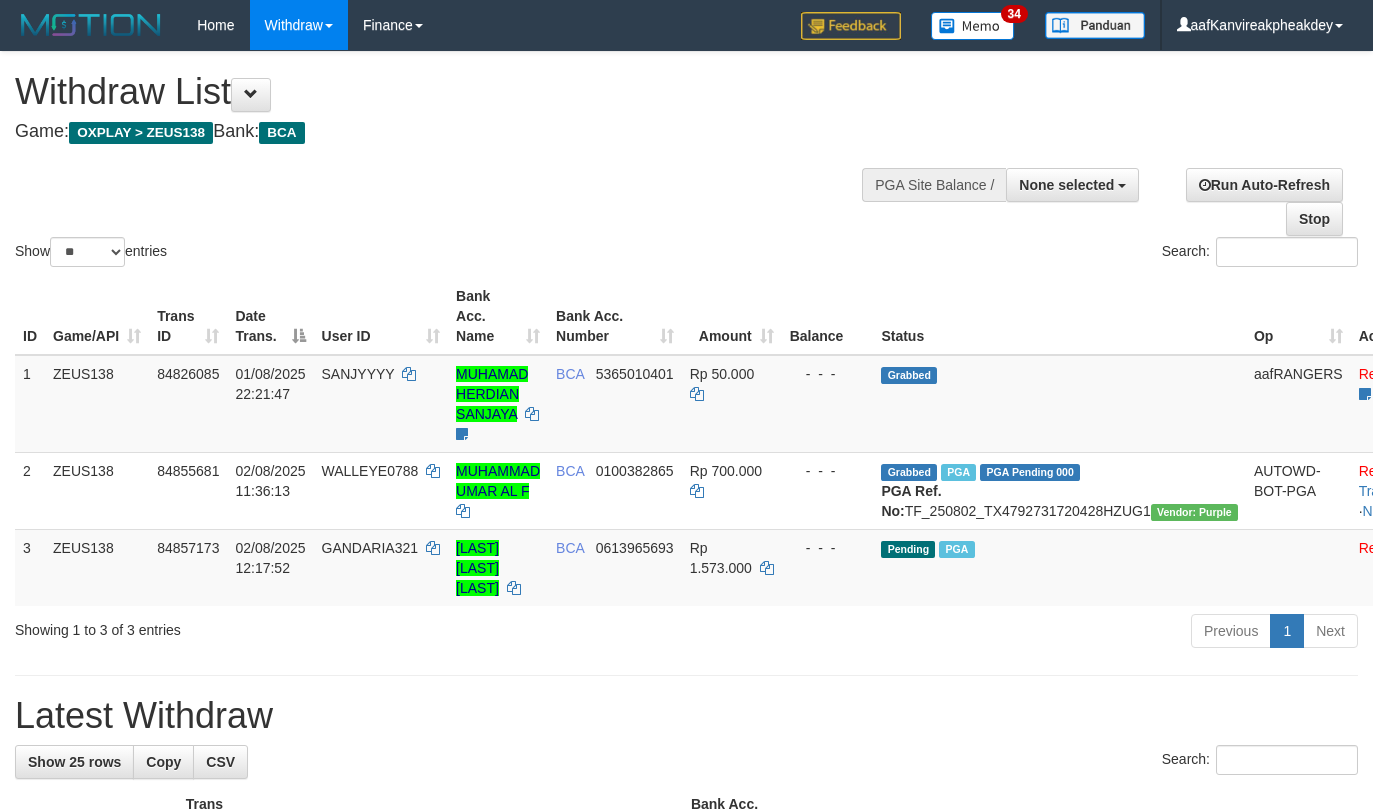 select 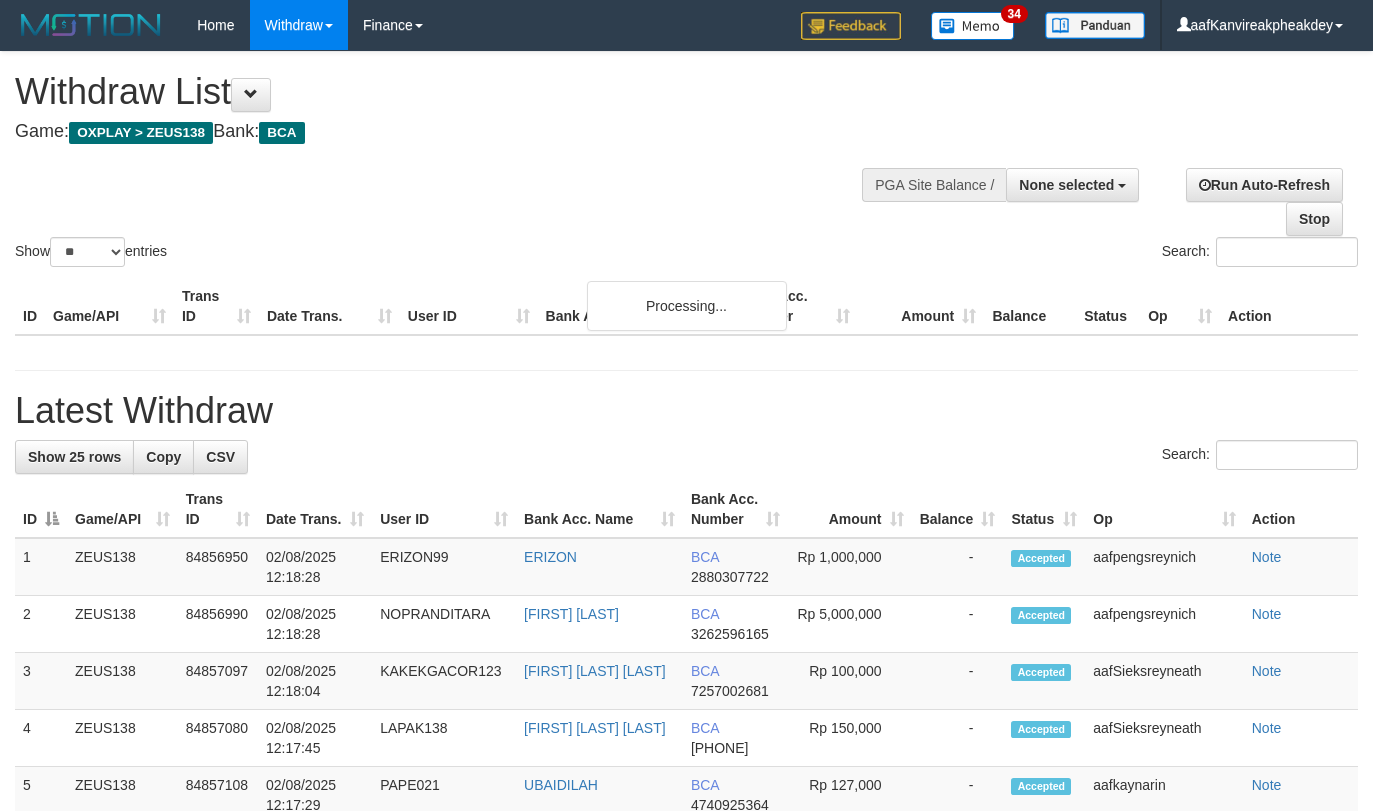 select 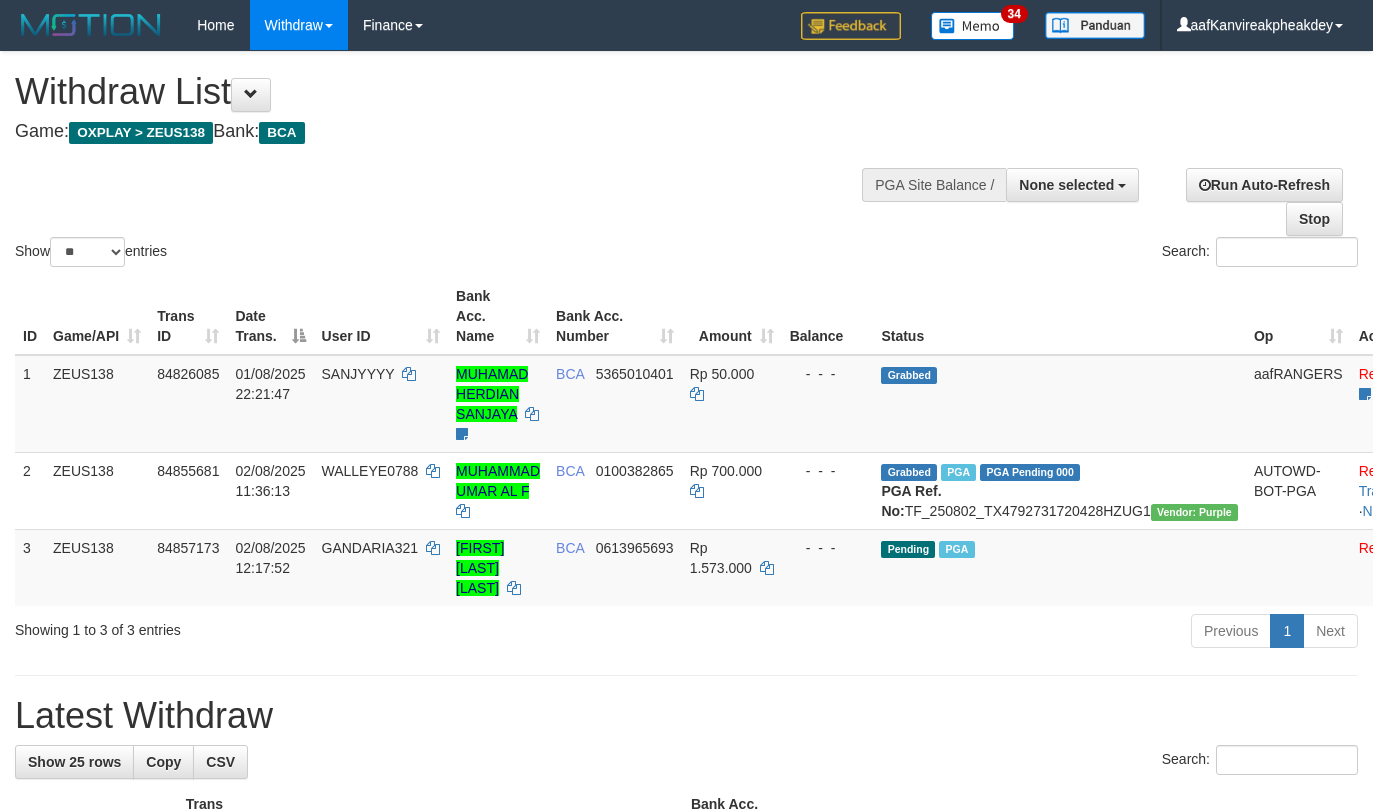 select 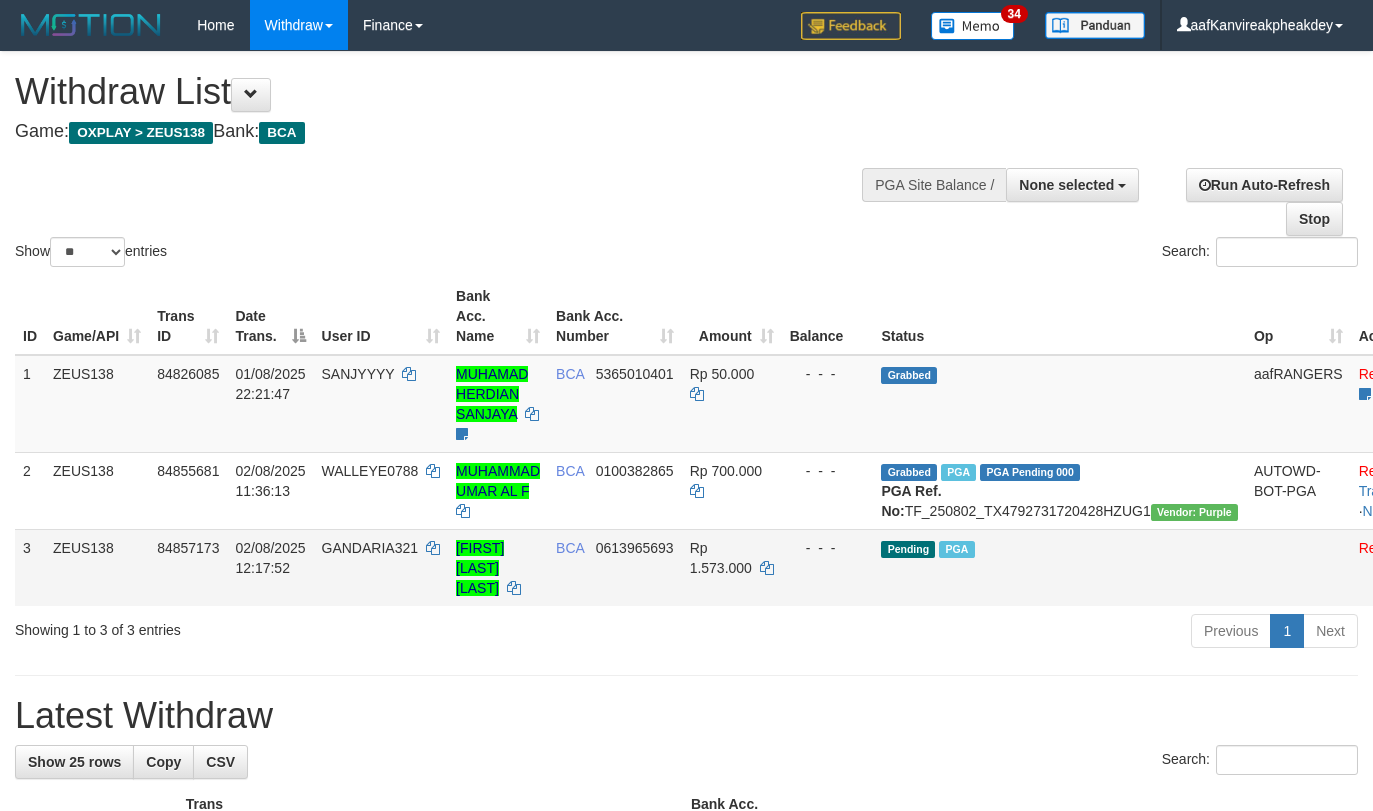 scroll, scrollTop: 0, scrollLeft: 0, axis: both 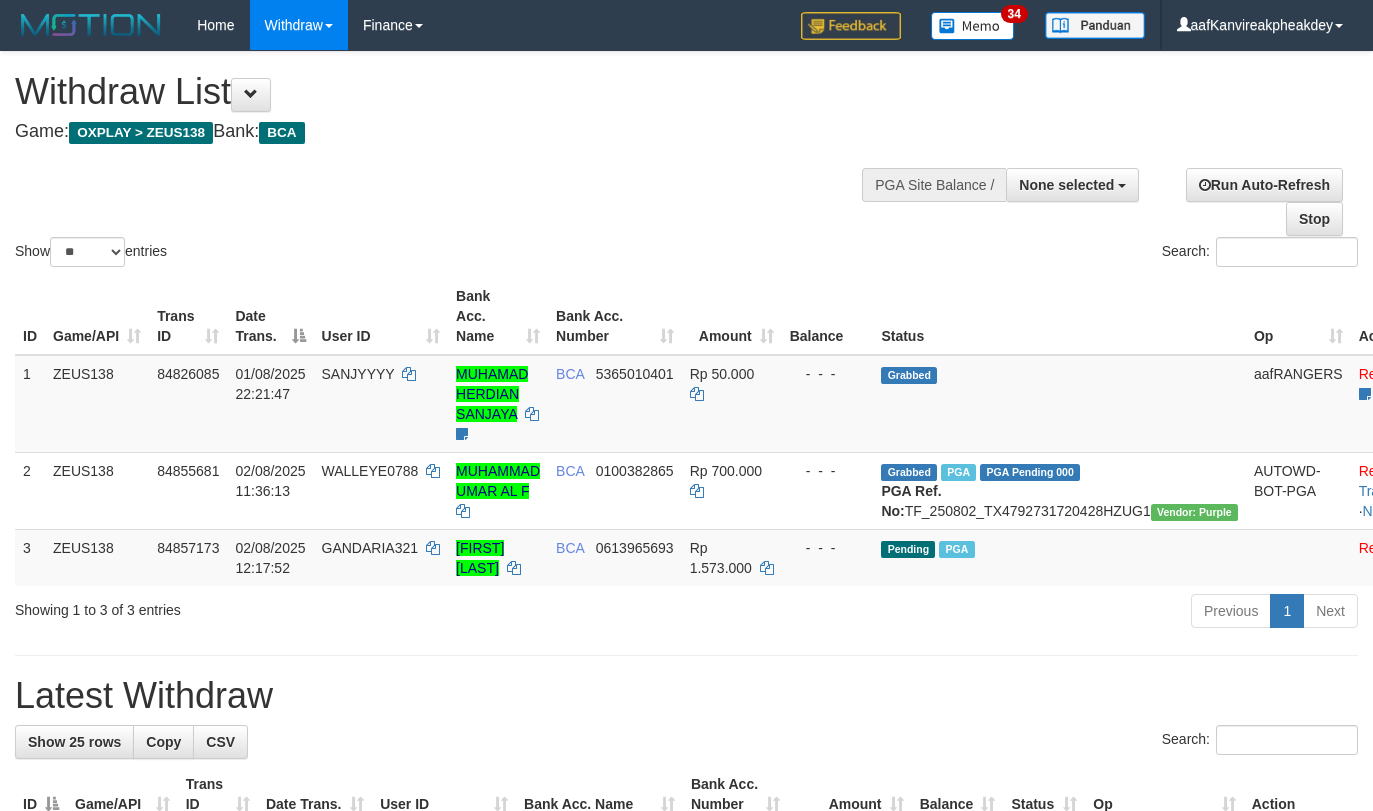 select 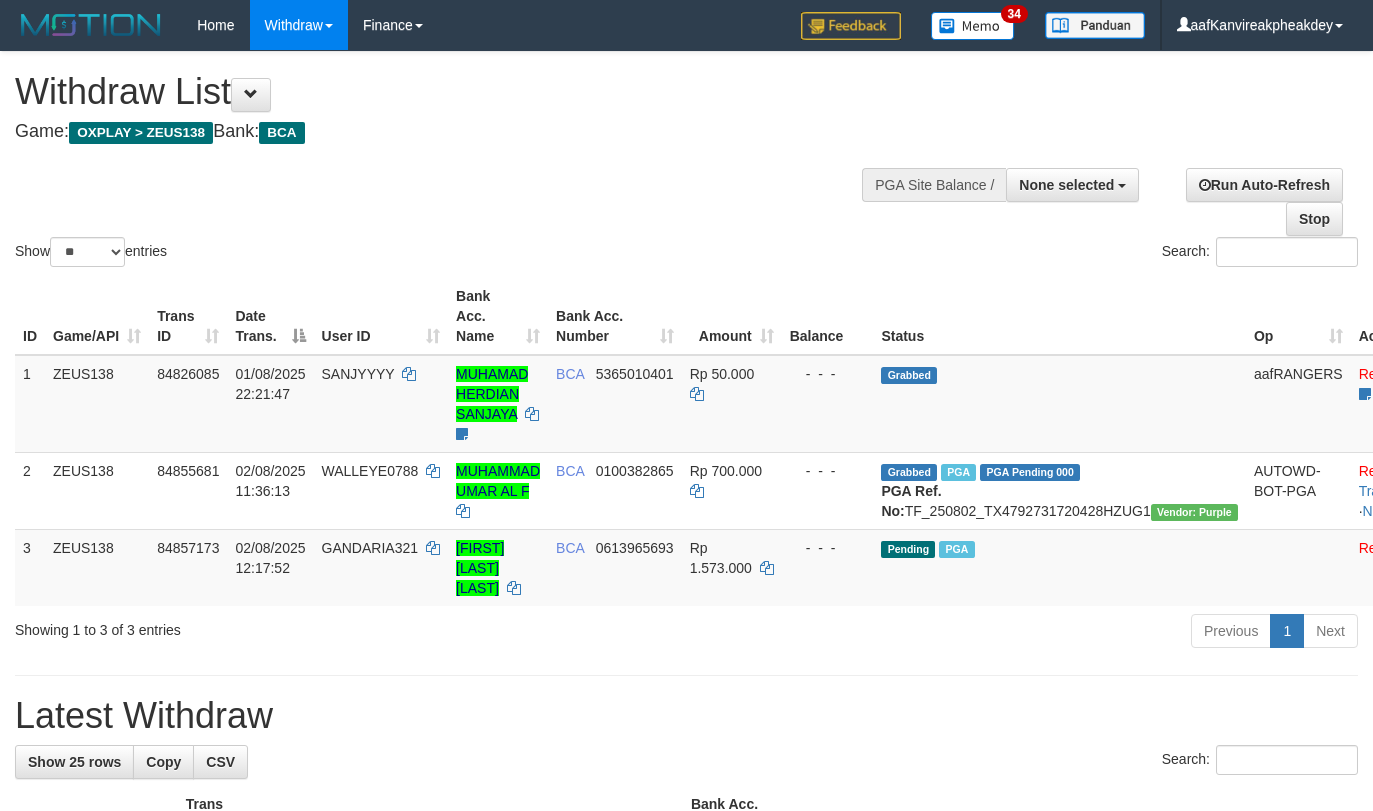 select 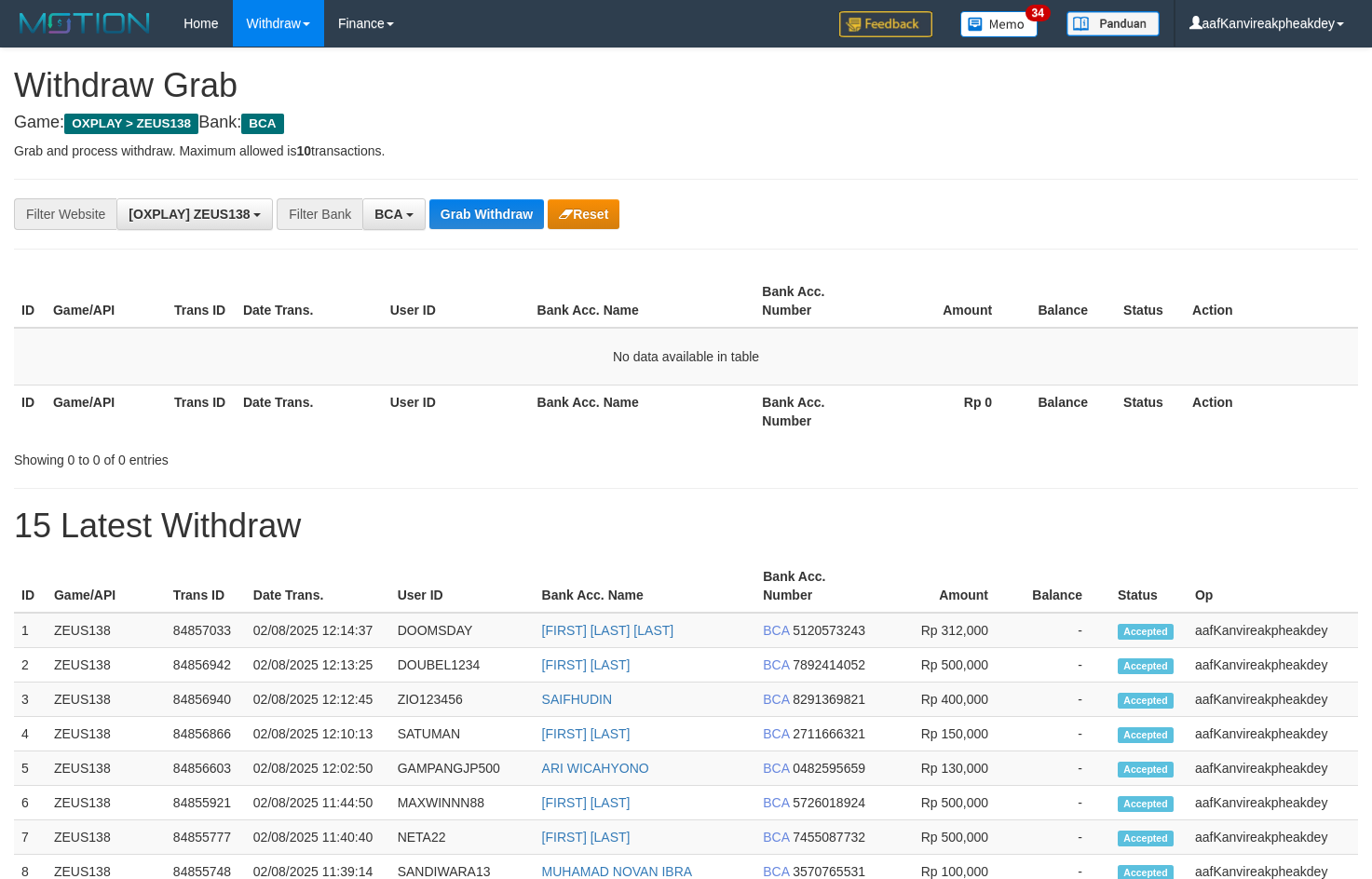 scroll, scrollTop: 0, scrollLeft: 0, axis: both 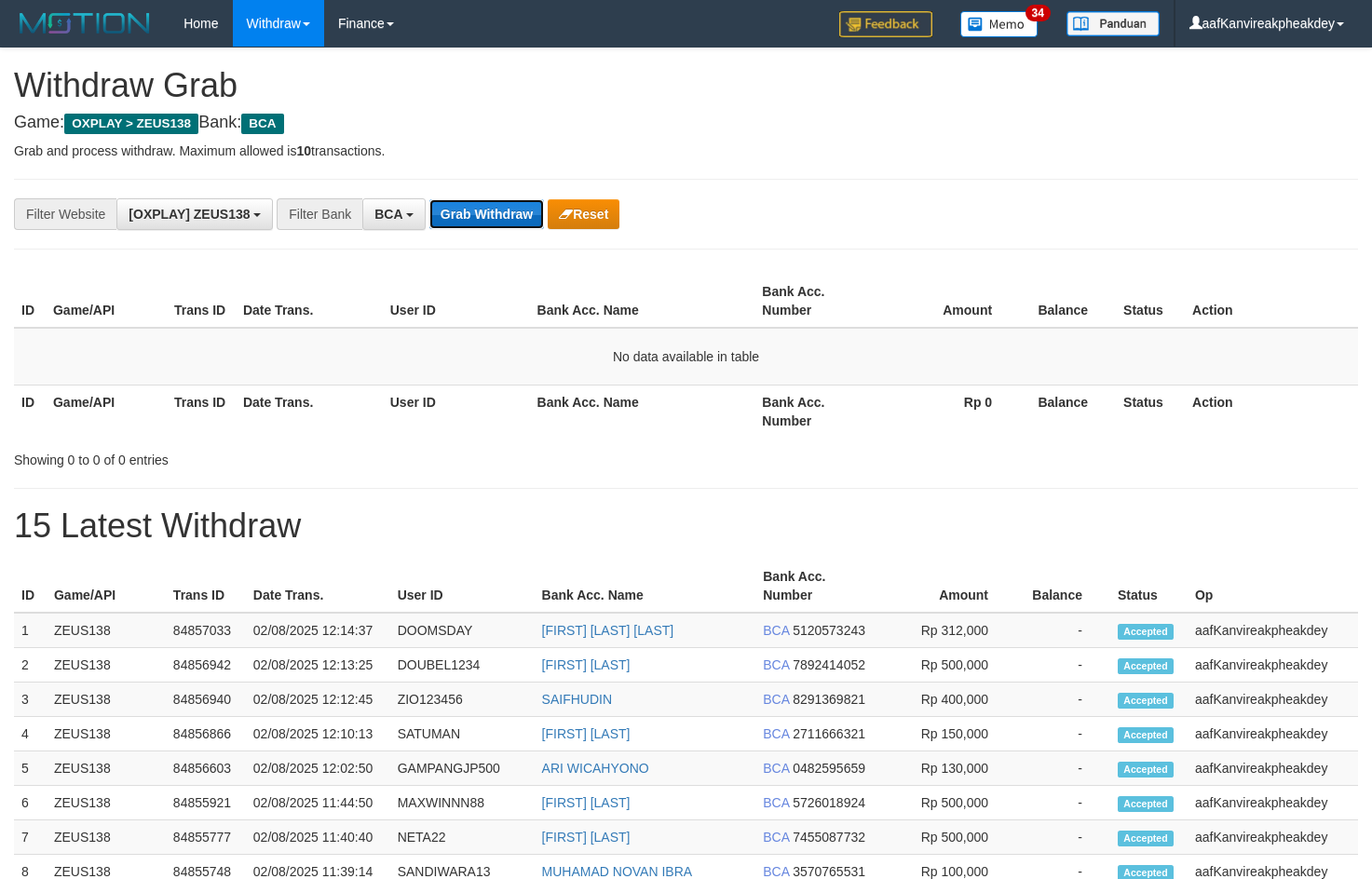 click on "Grab Withdraw" at bounding box center (486, 214) 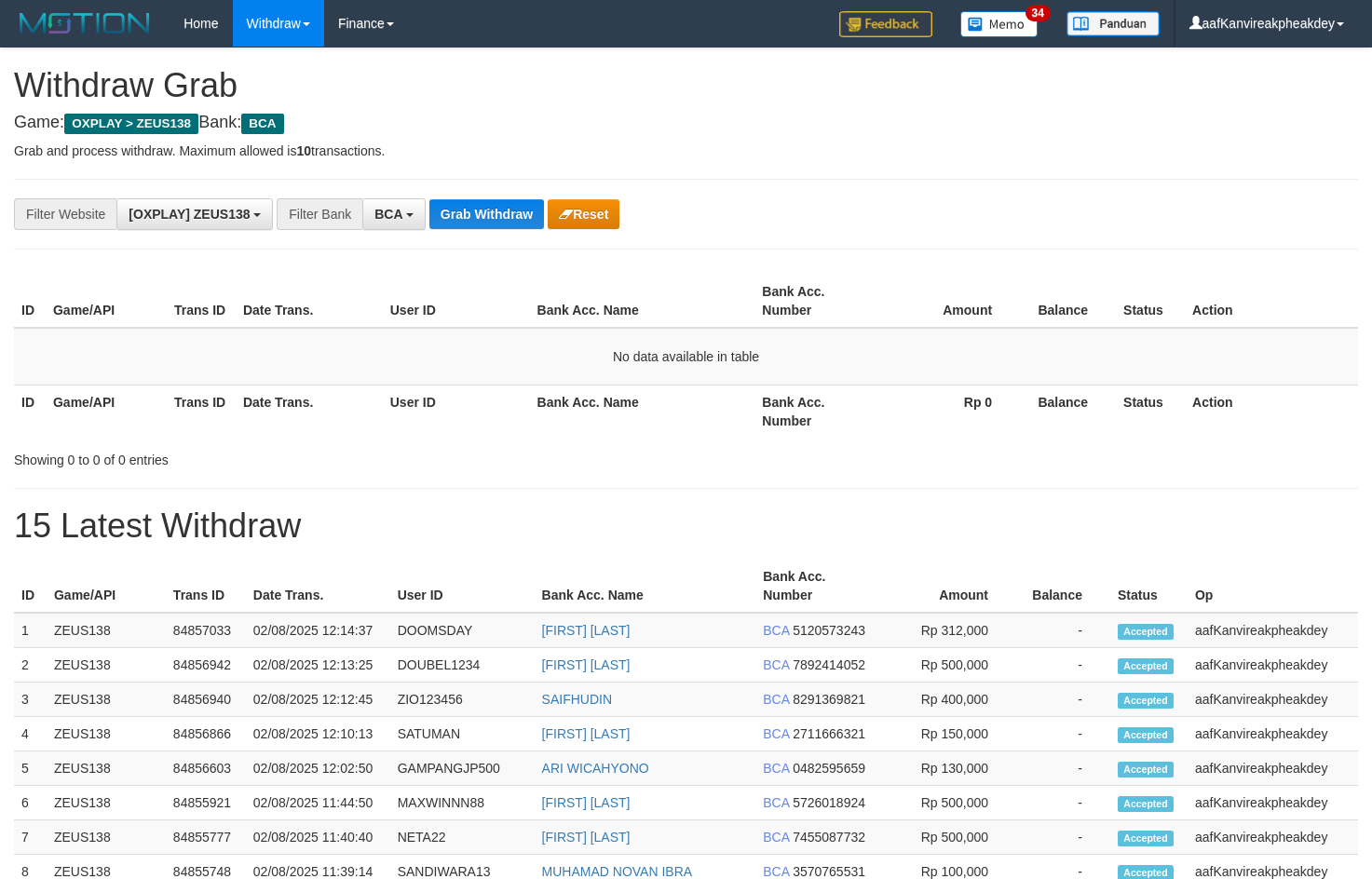 scroll, scrollTop: 0, scrollLeft: 0, axis: both 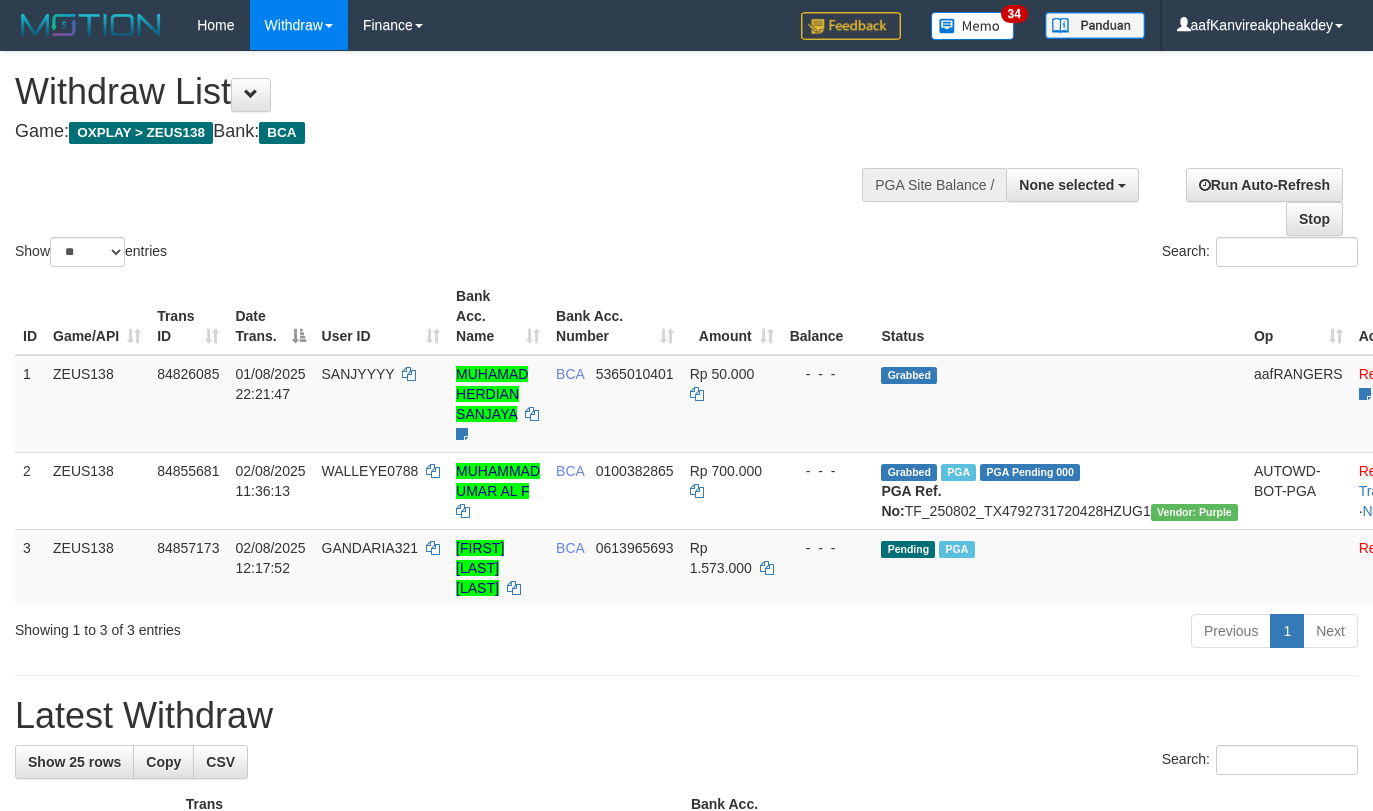 select 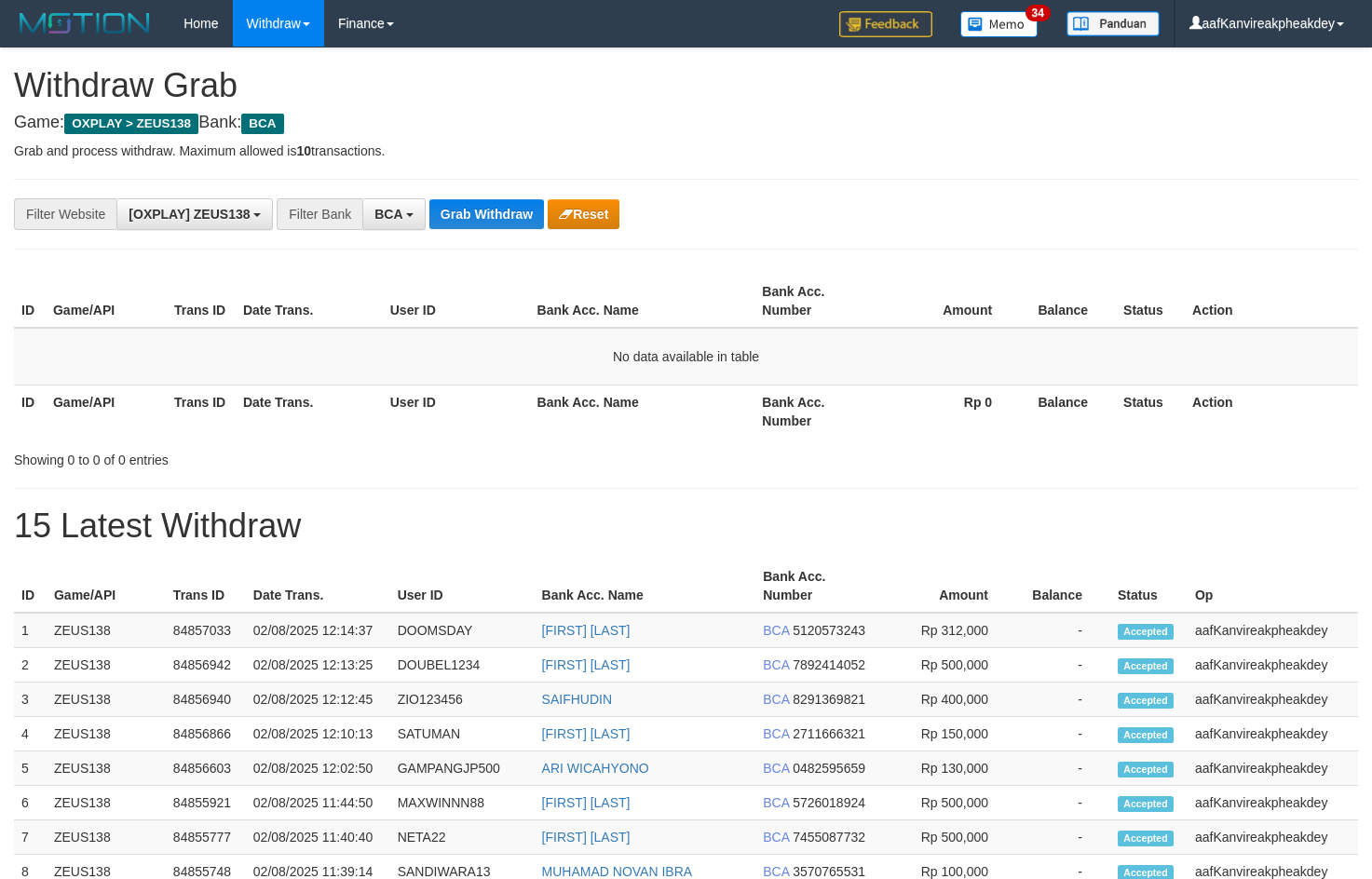scroll, scrollTop: 0, scrollLeft: 0, axis: both 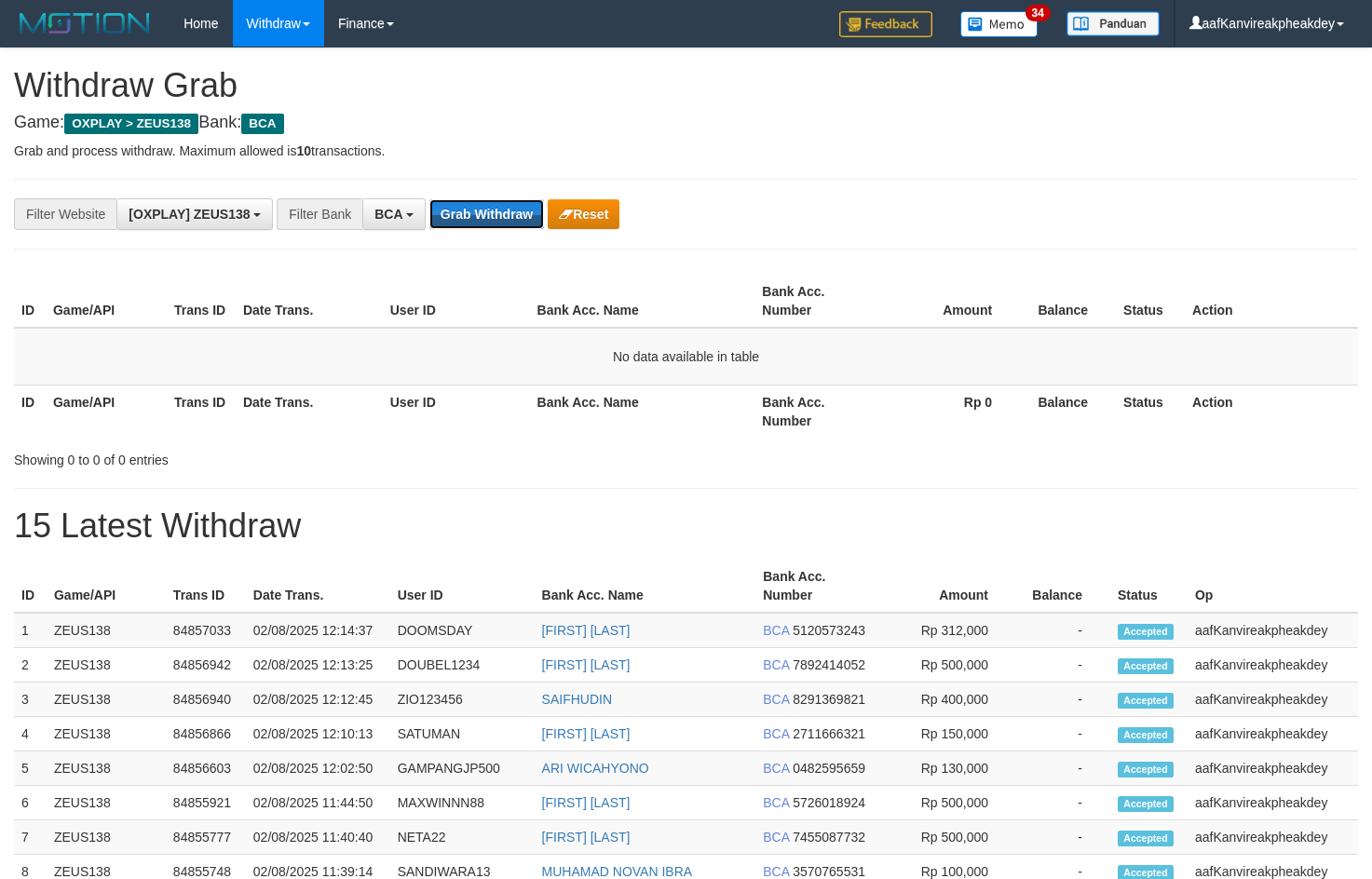 click on "Grab Withdraw" at bounding box center (486, 214) 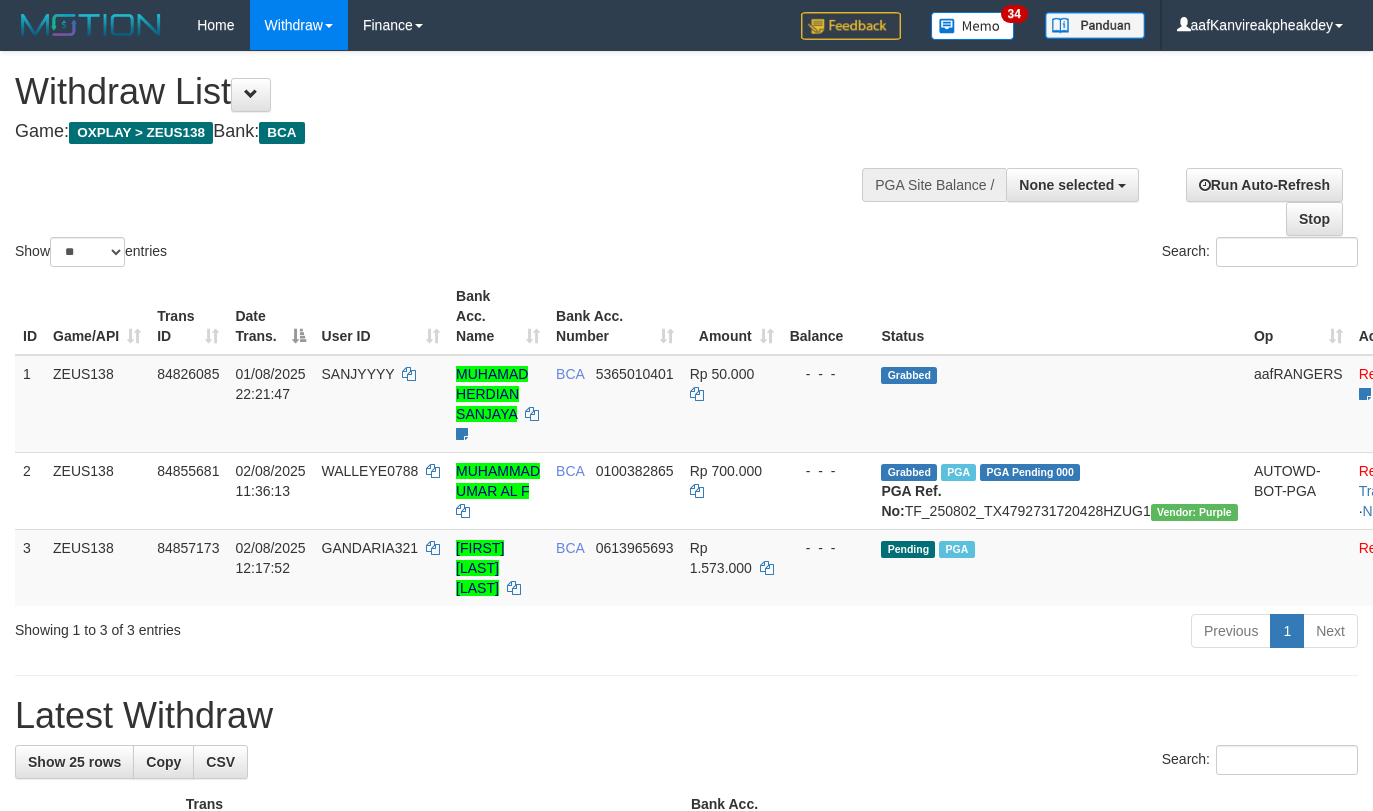 select 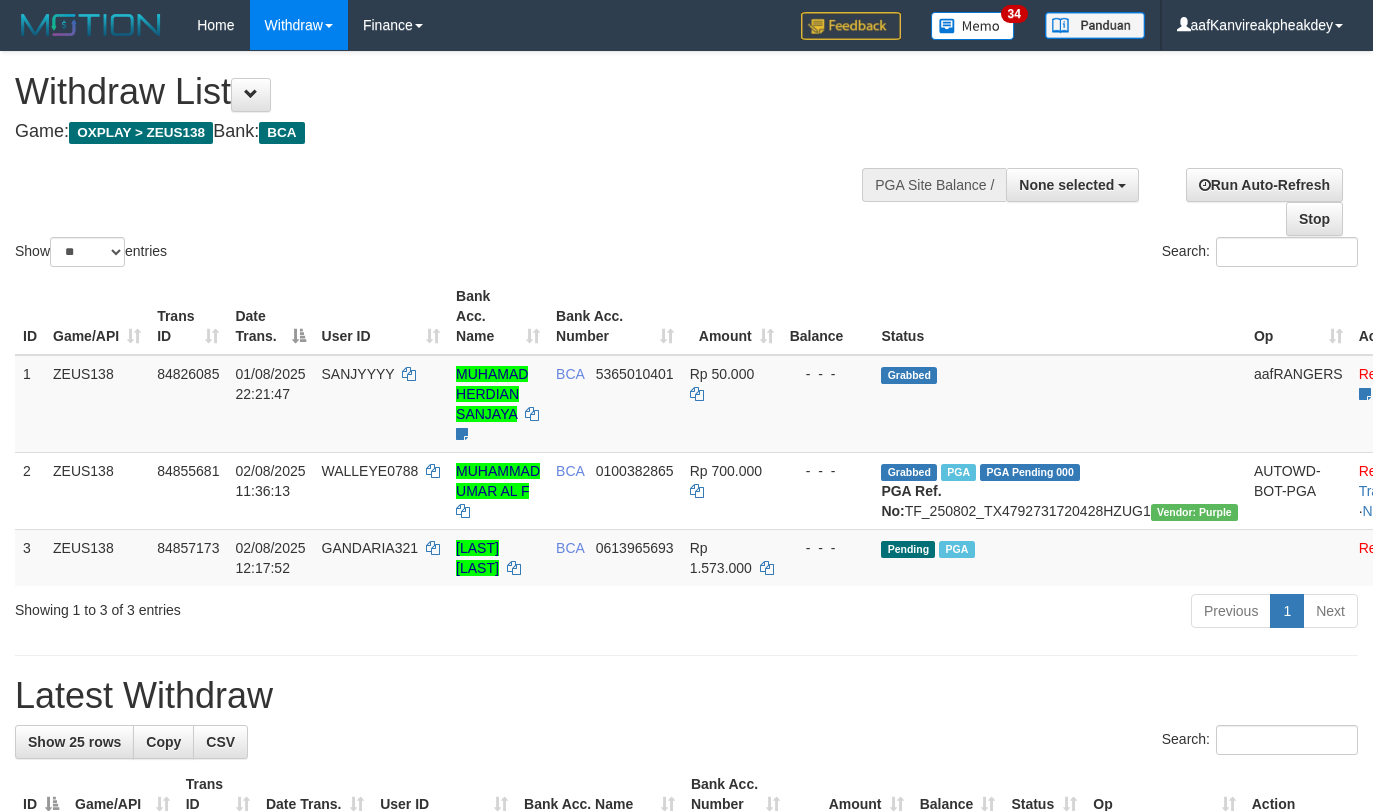 select 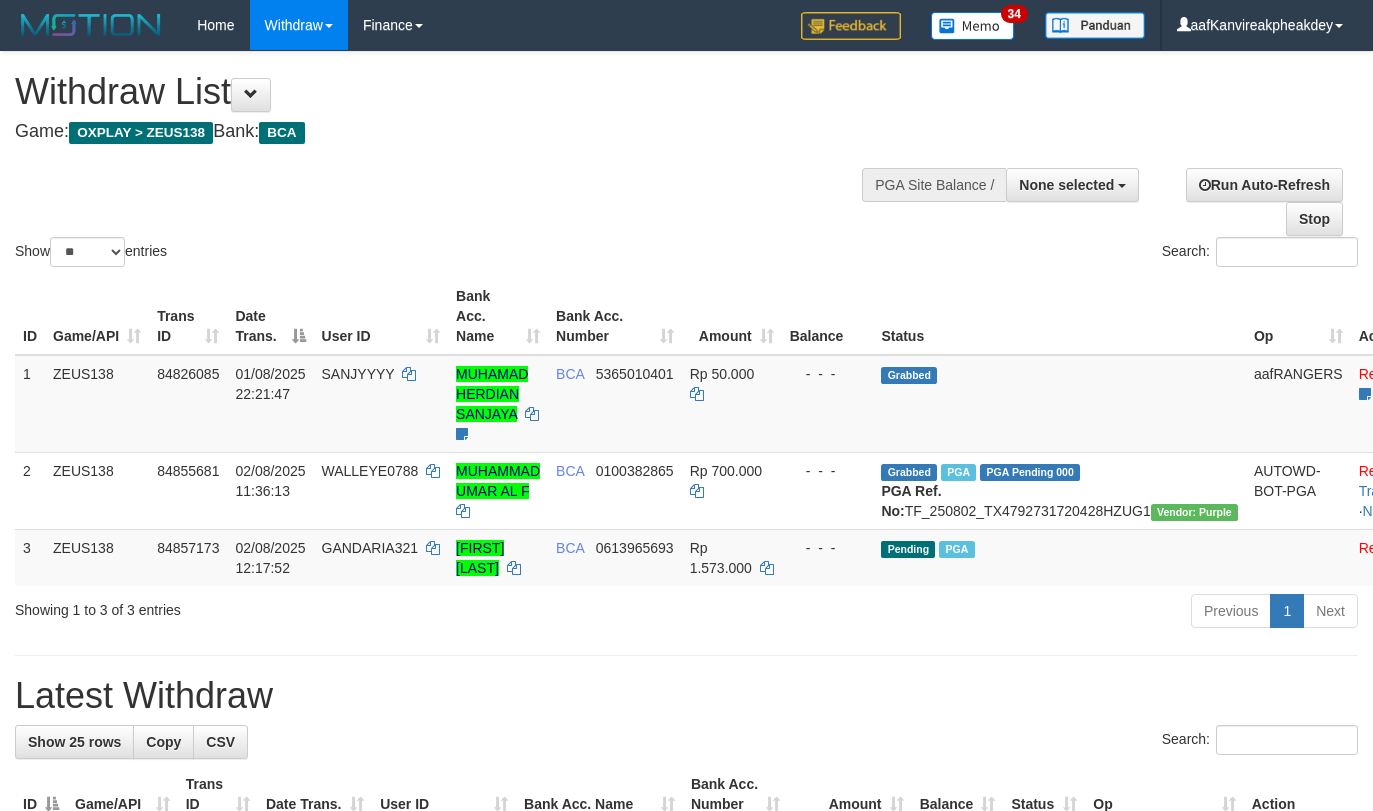 select 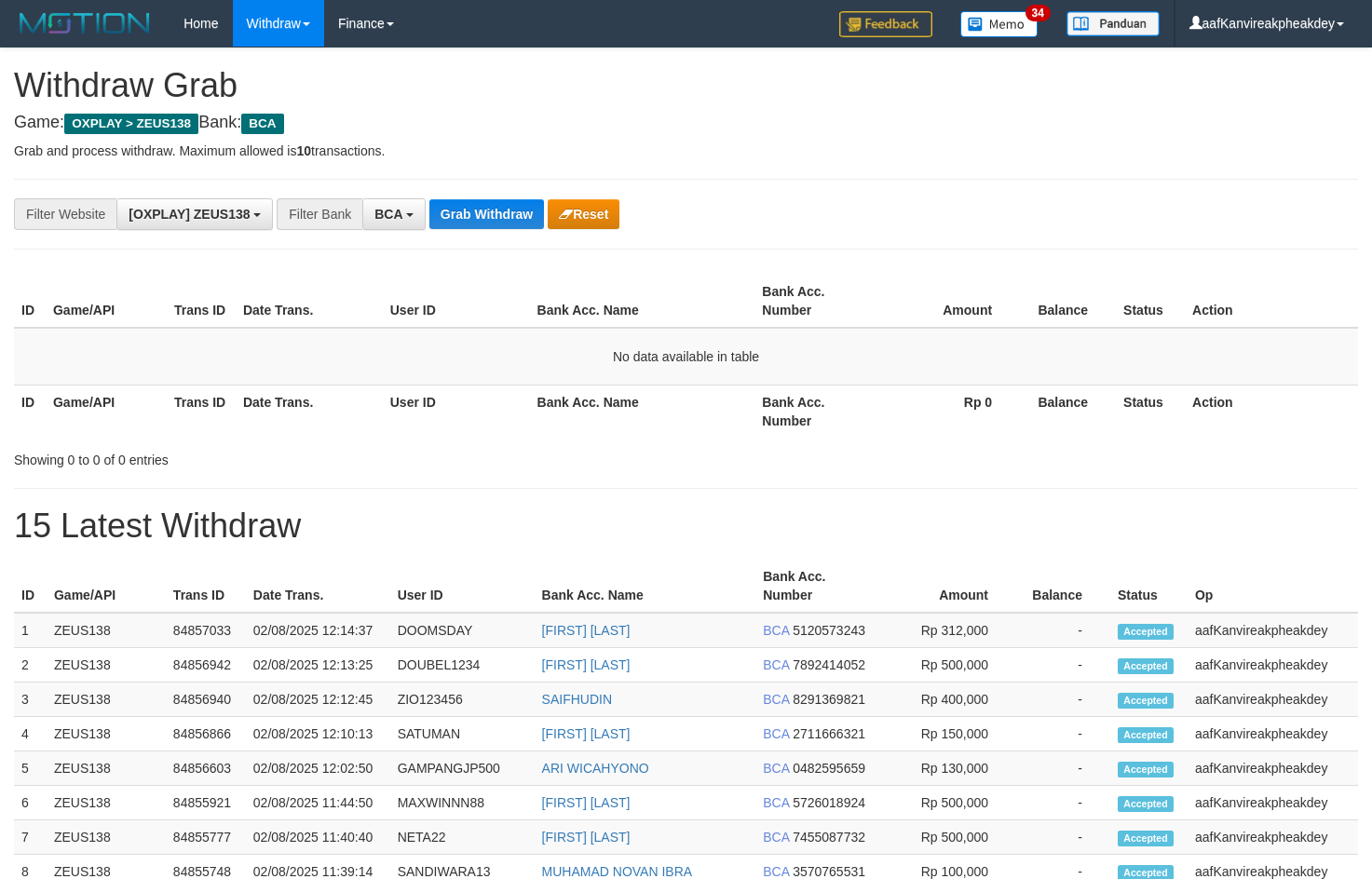 scroll, scrollTop: 0, scrollLeft: 0, axis: both 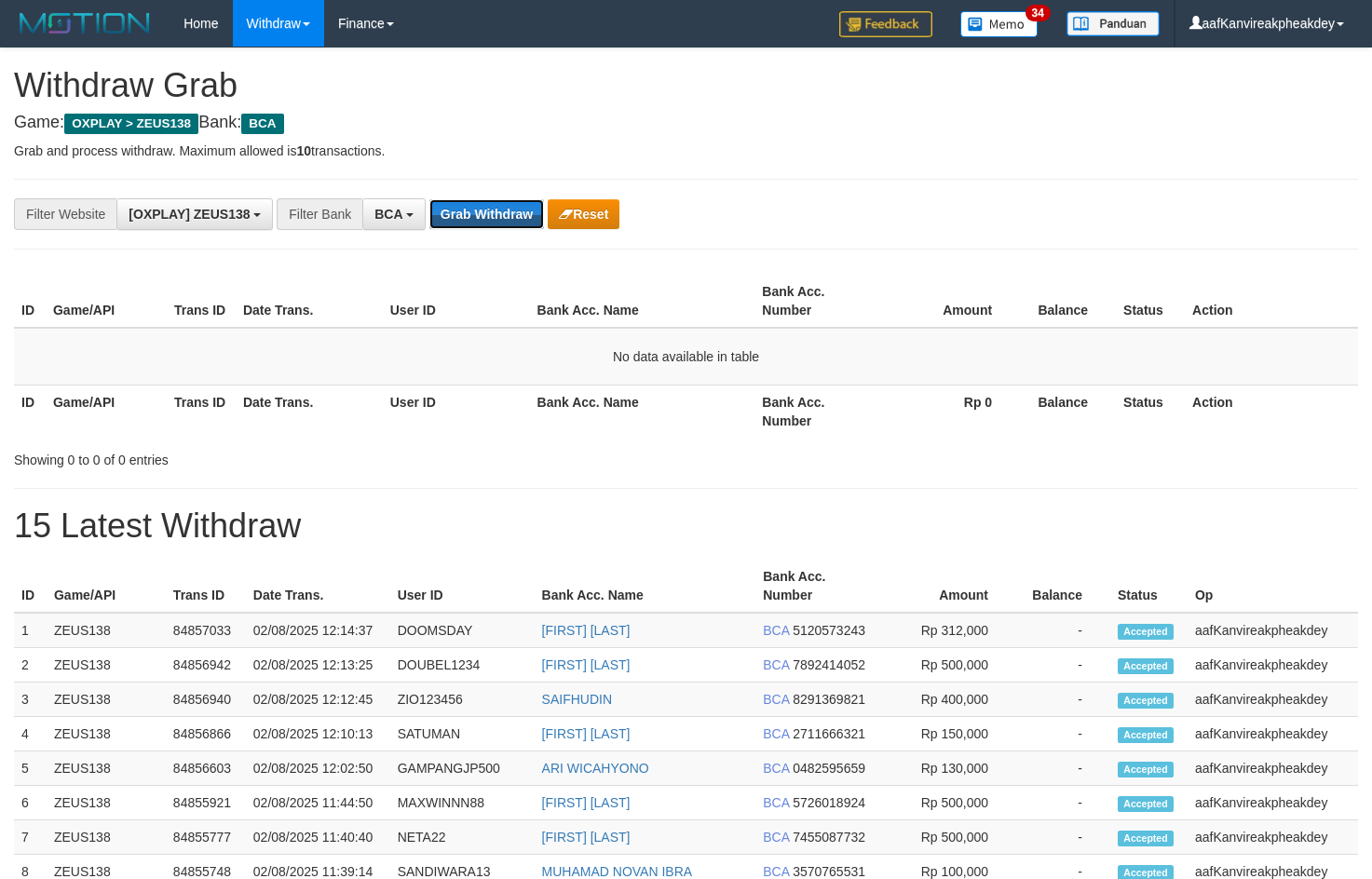 click on "Grab Withdraw" at bounding box center (486, 214) 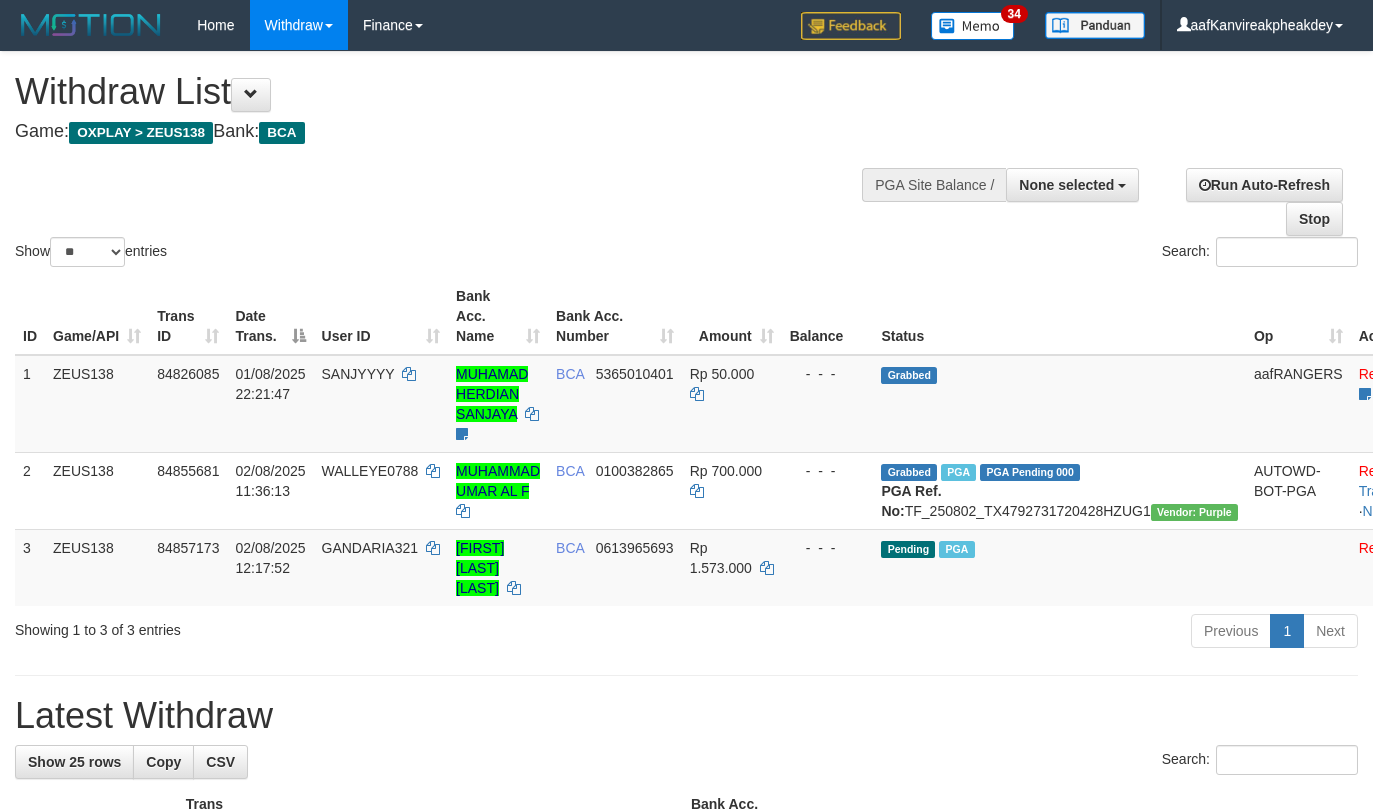 select 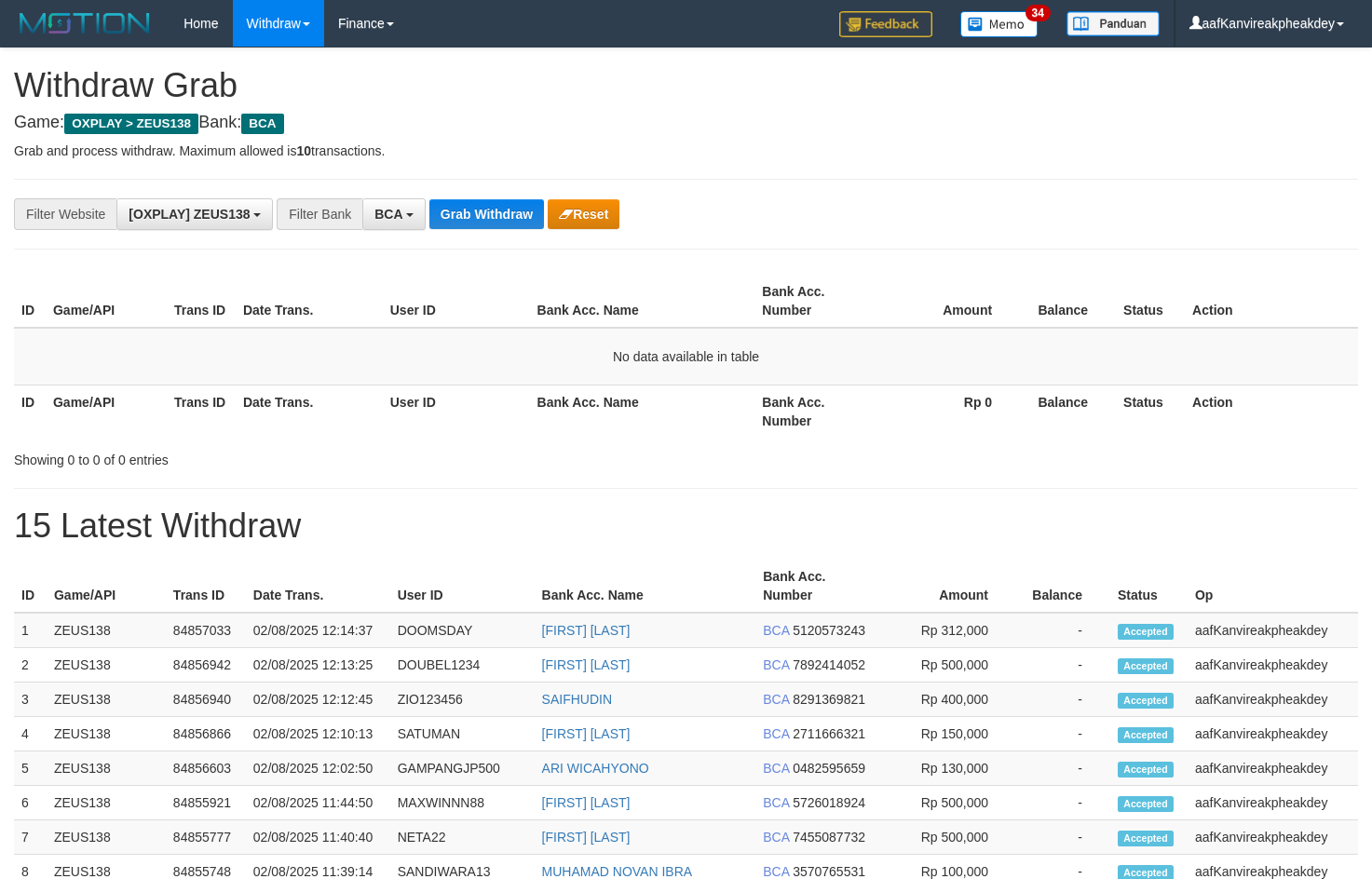 scroll, scrollTop: 0, scrollLeft: 0, axis: both 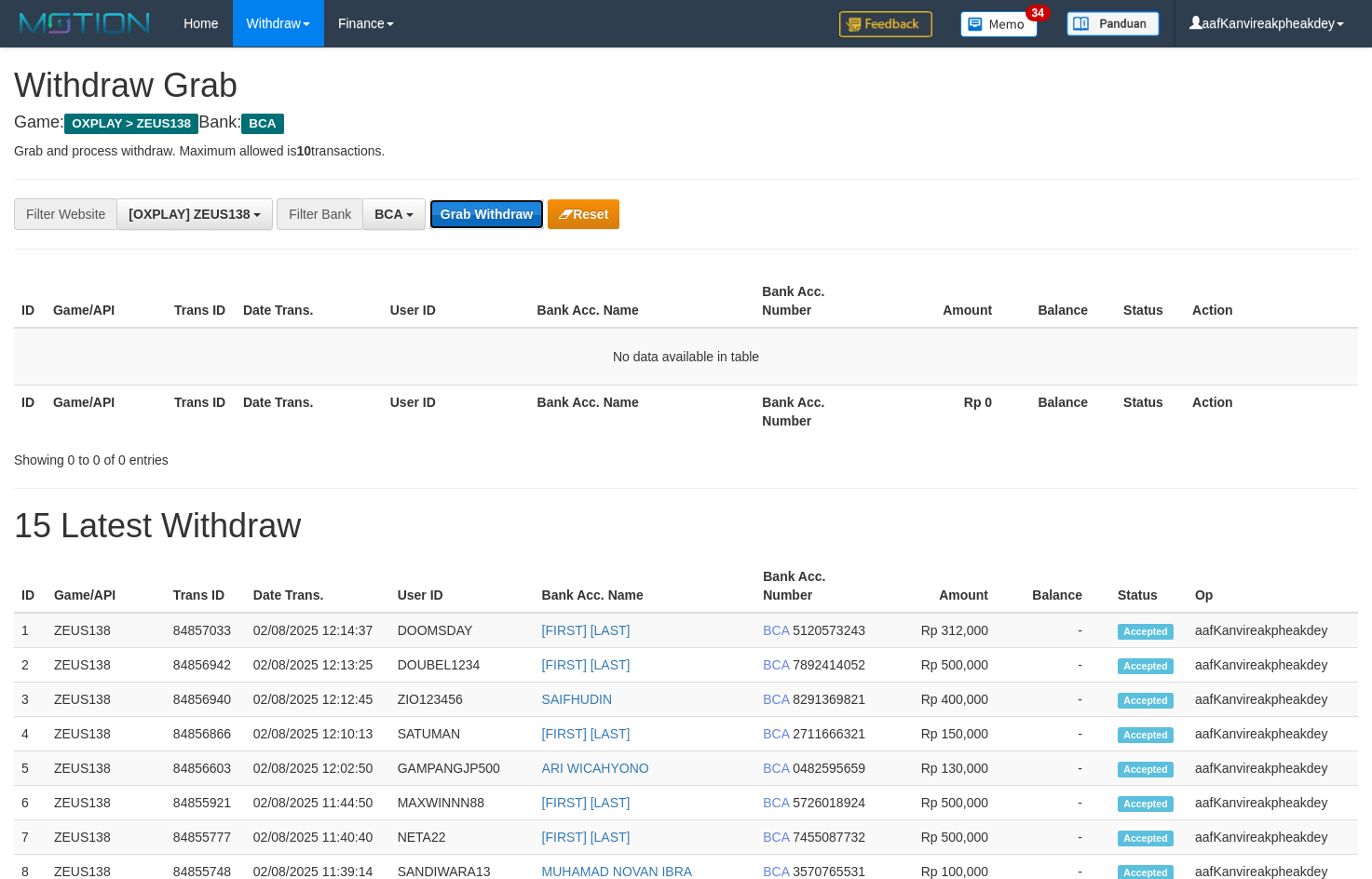 click on "Grab Withdraw" at bounding box center [486, 214] 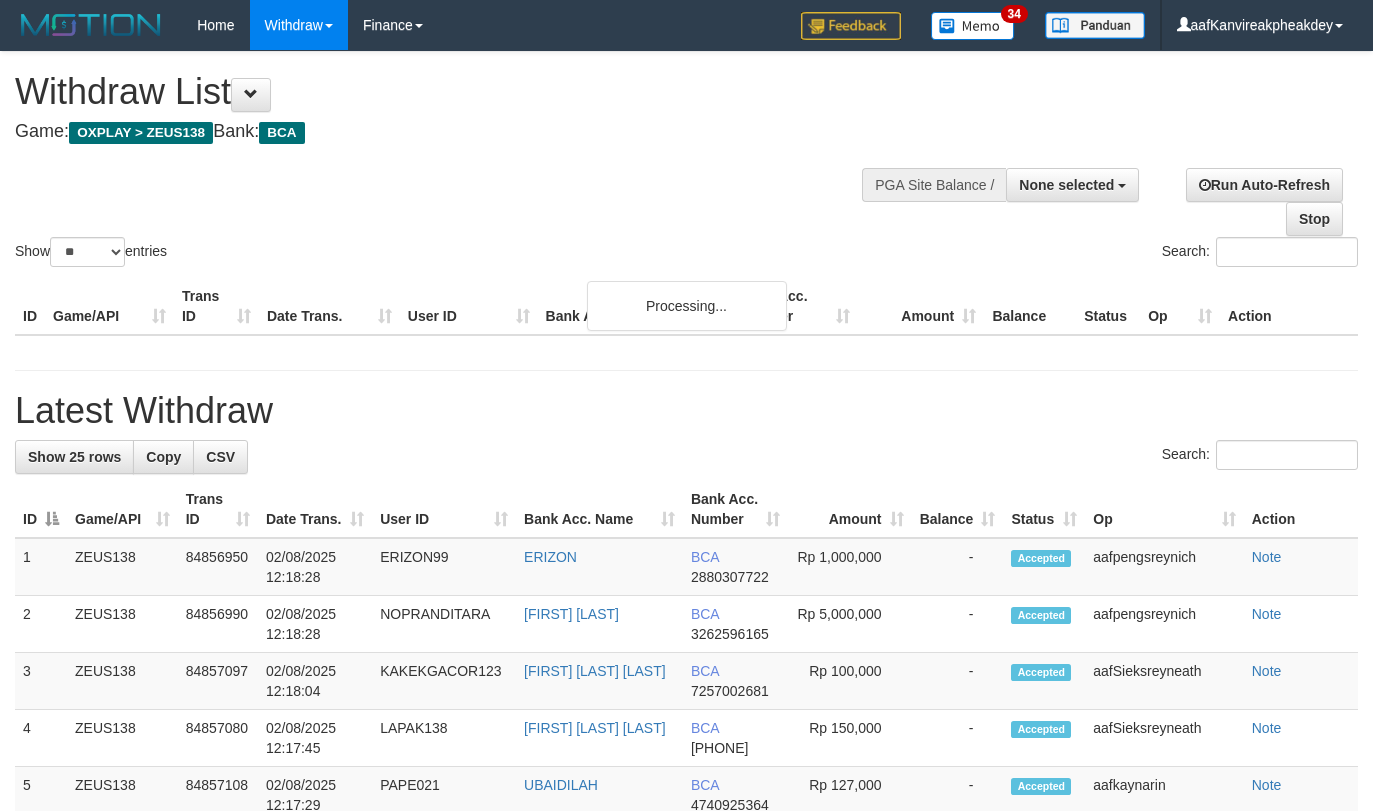 select 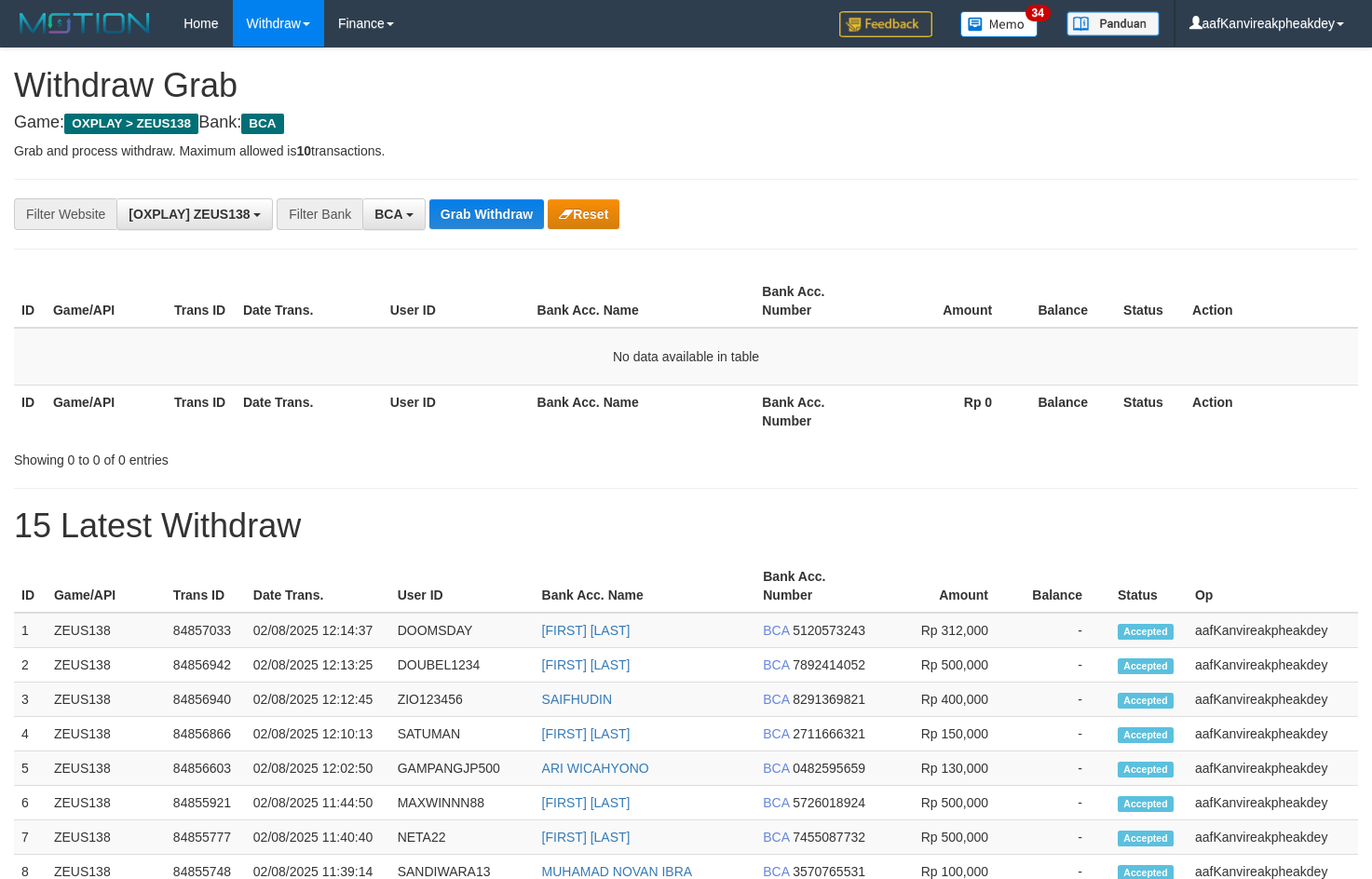 scroll, scrollTop: 0, scrollLeft: 0, axis: both 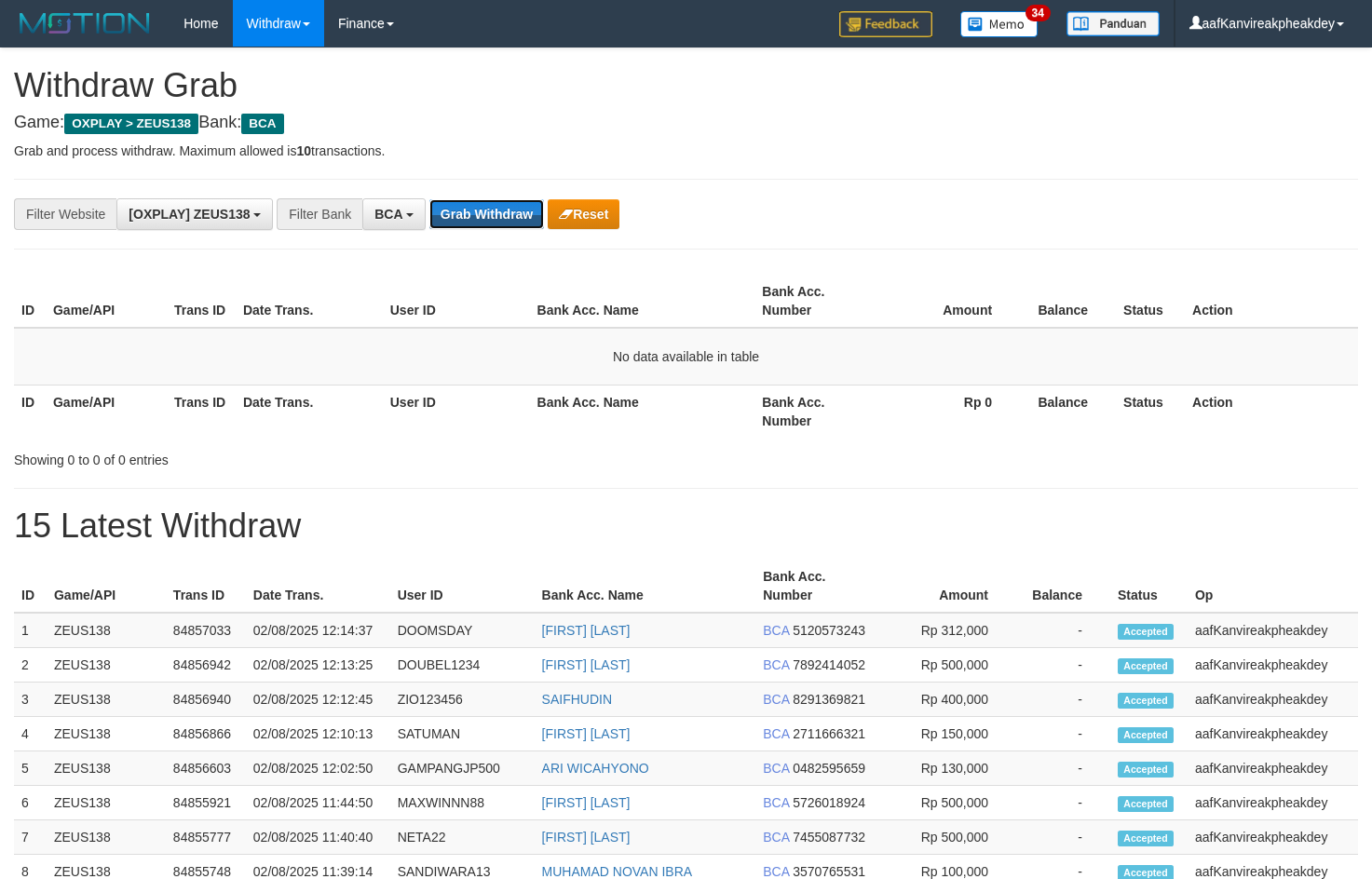 click on "Grab Withdraw" at bounding box center (486, 214) 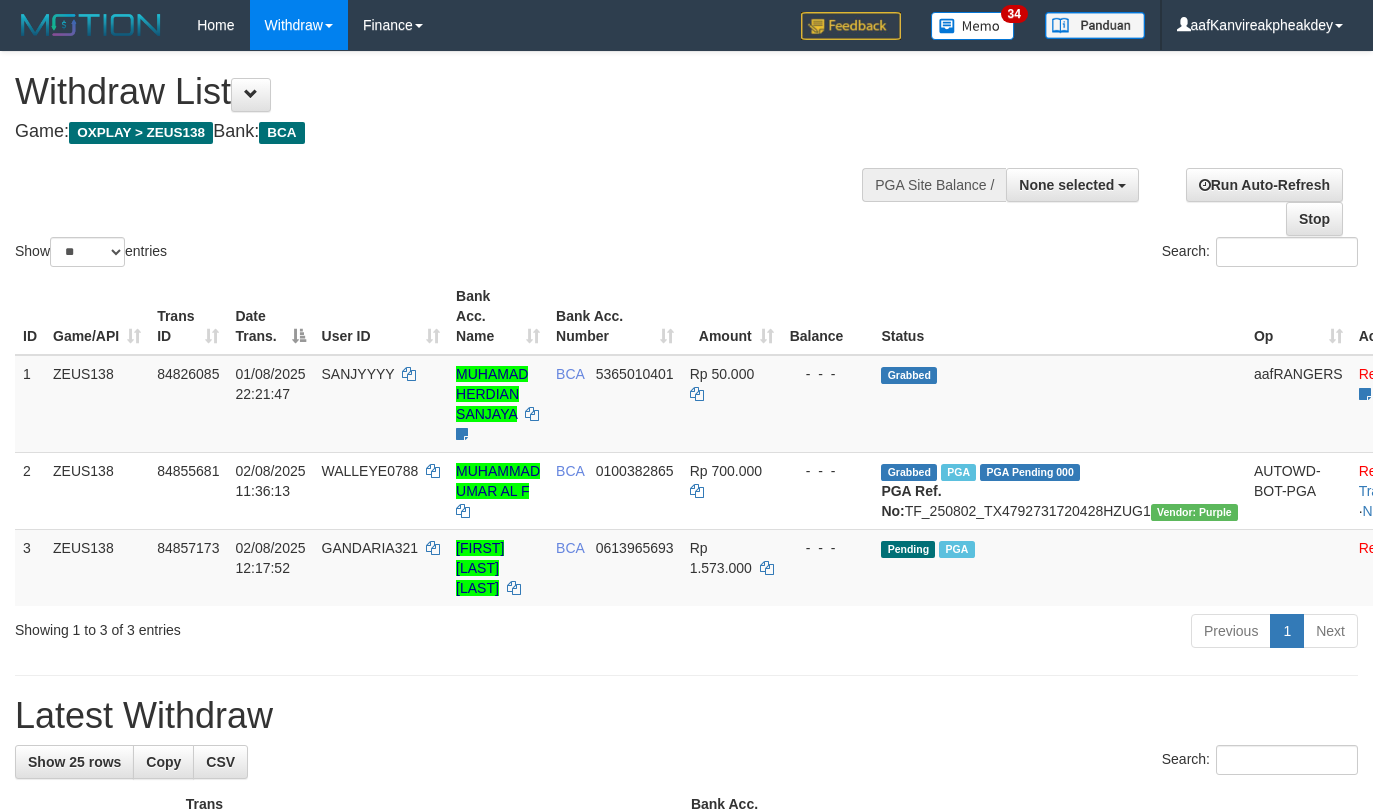 select 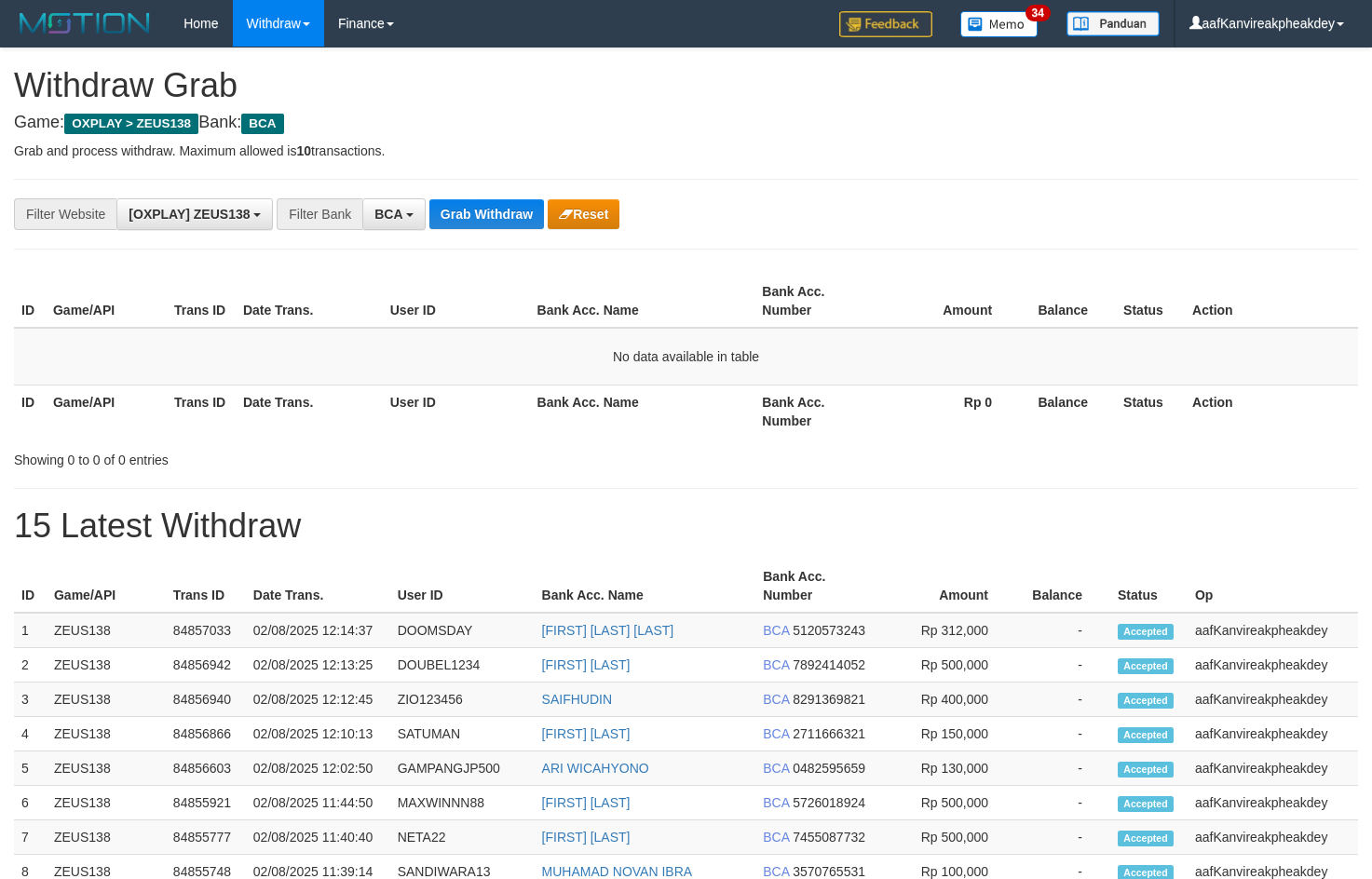 scroll, scrollTop: 0, scrollLeft: 0, axis: both 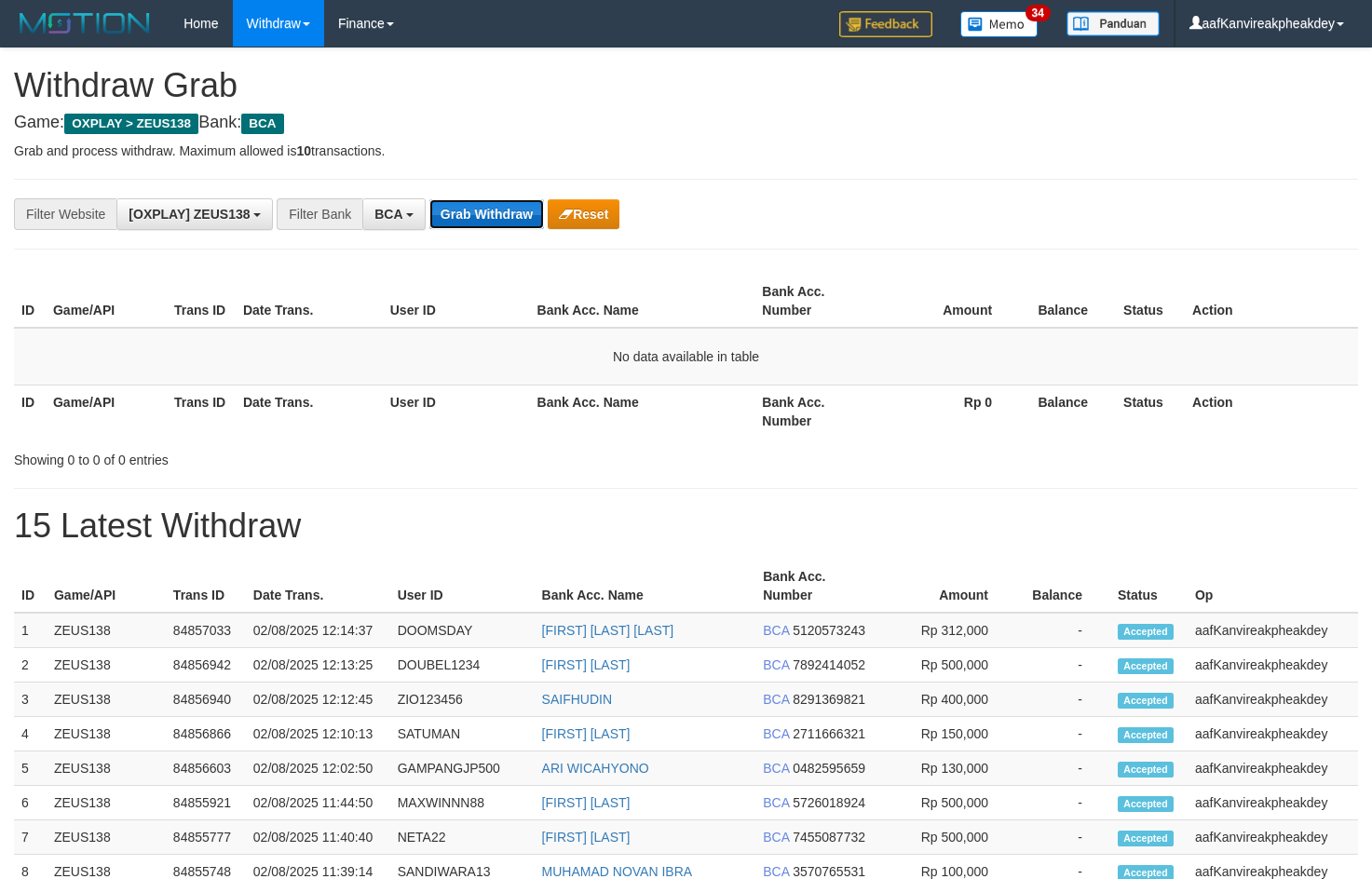 click on "Grab Withdraw" at bounding box center [486, 214] 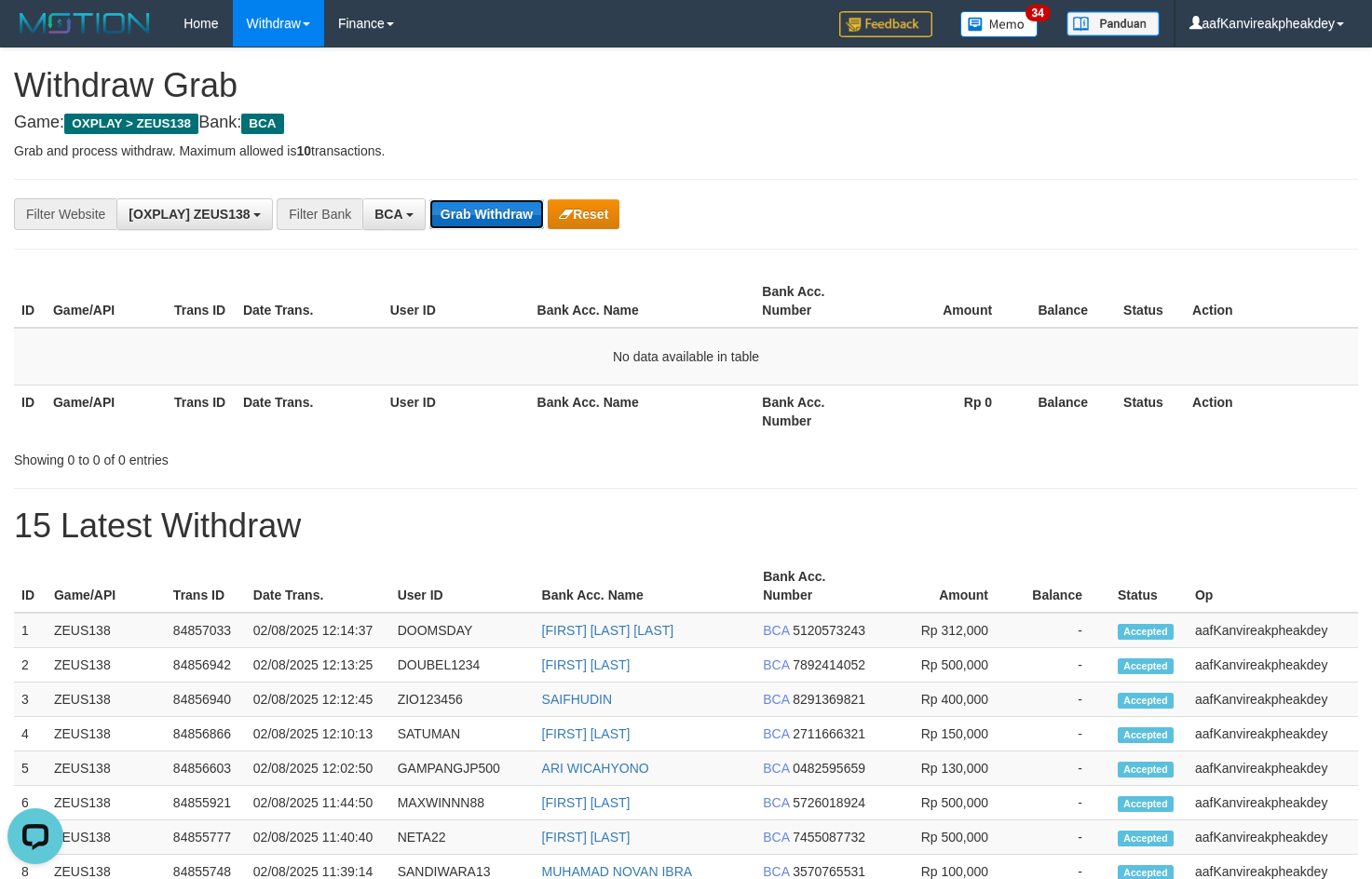 scroll, scrollTop: 0, scrollLeft: 0, axis: both 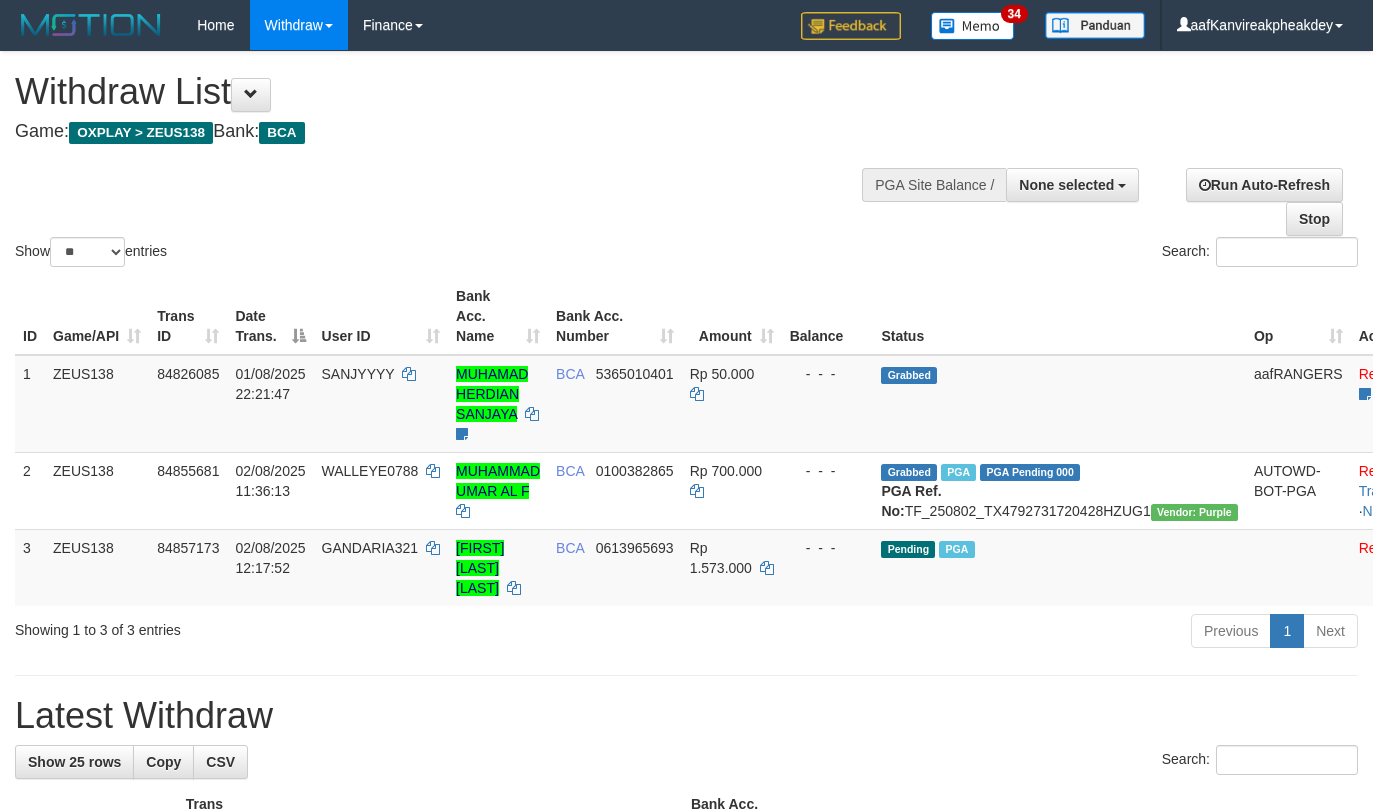 select 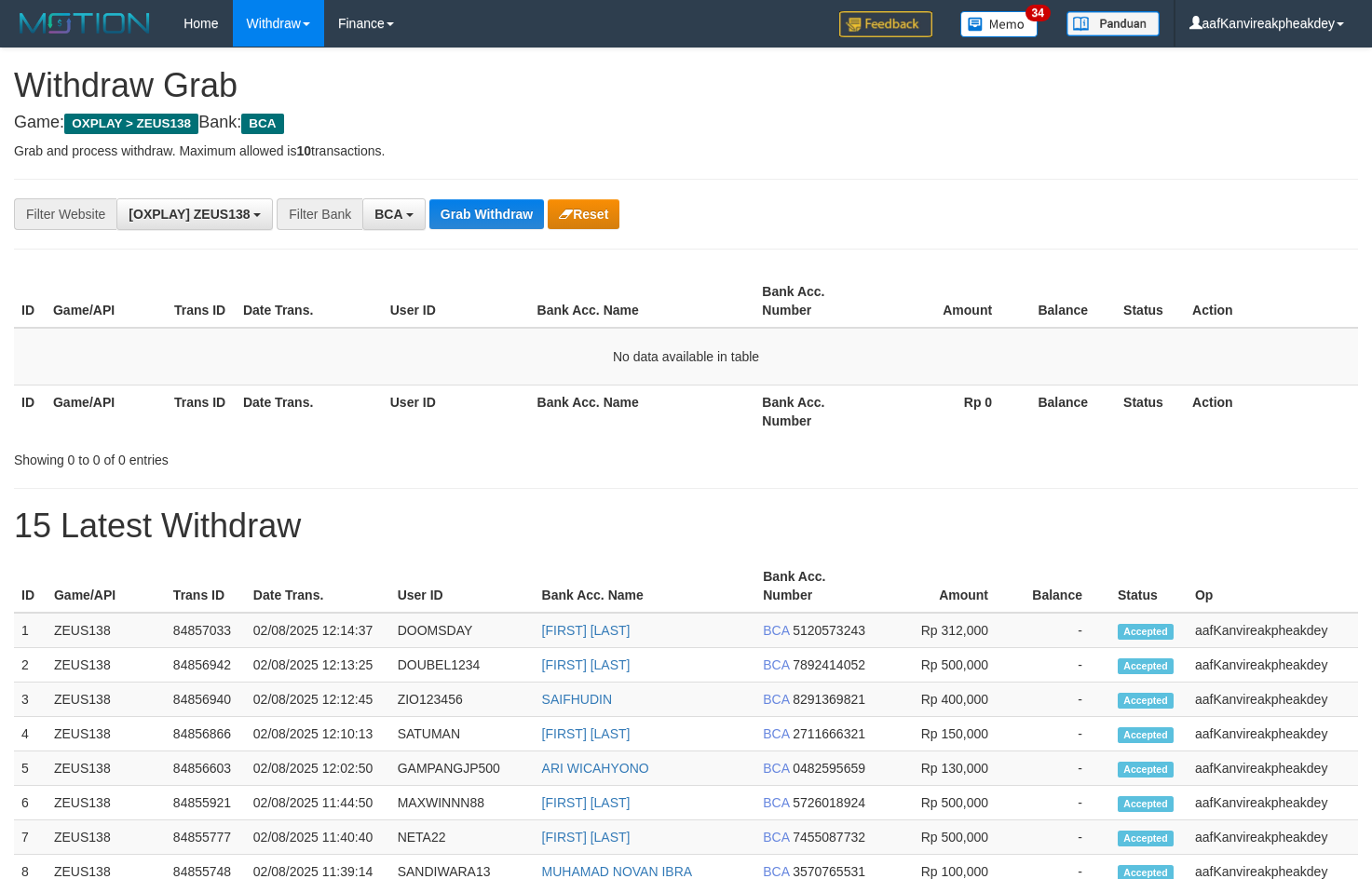 scroll, scrollTop: 0, scrollLeft: 0, axis: both 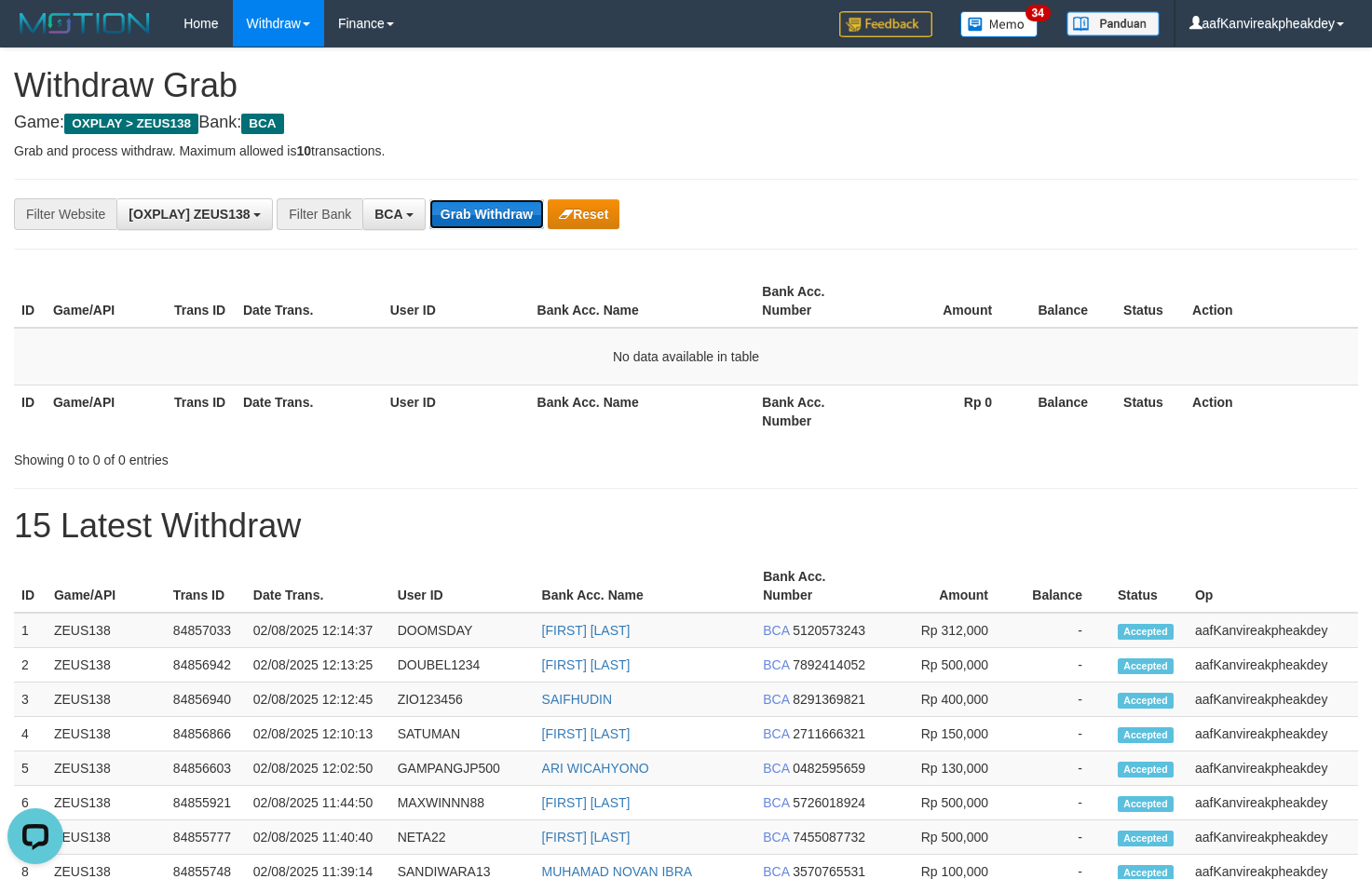 click on "Grab Withdraw" at bounding box center [486, 214] 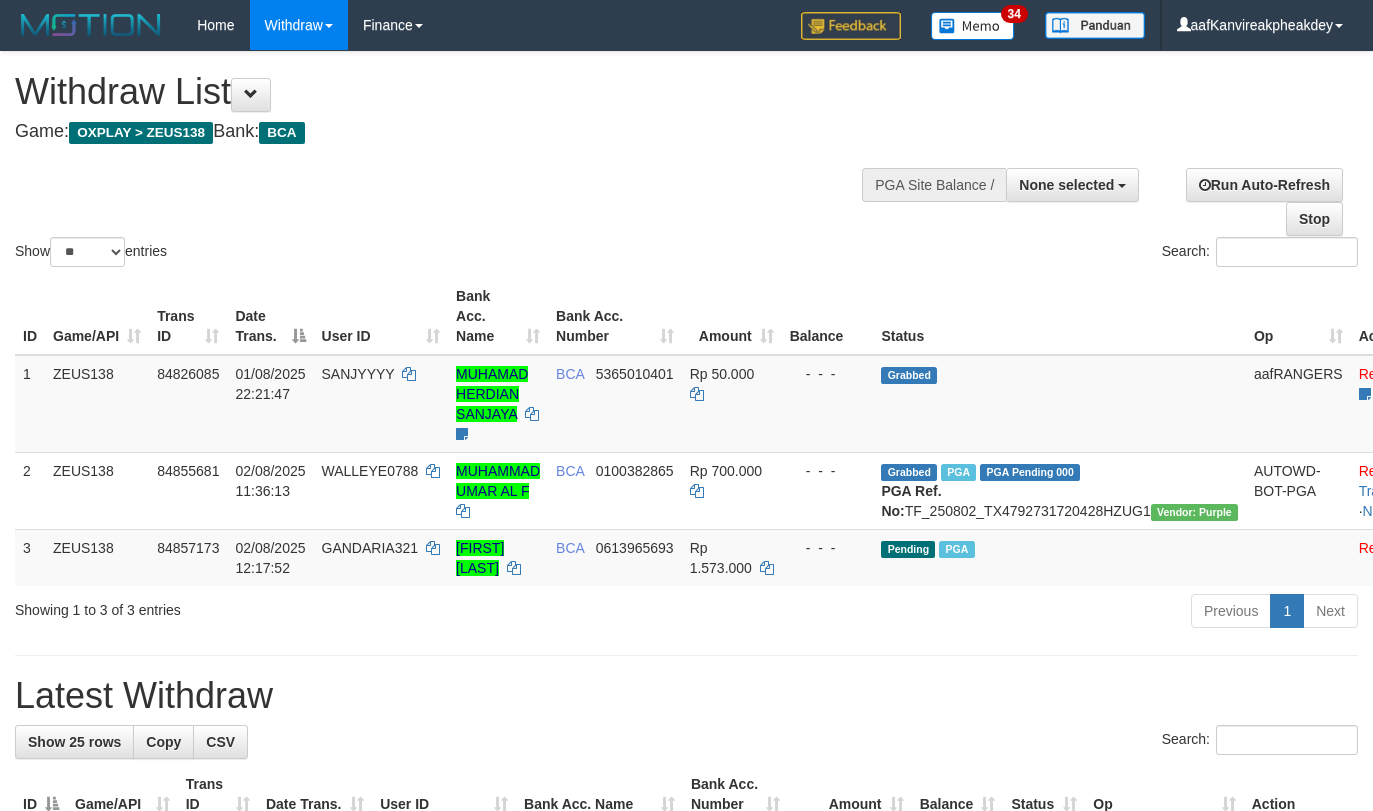 select 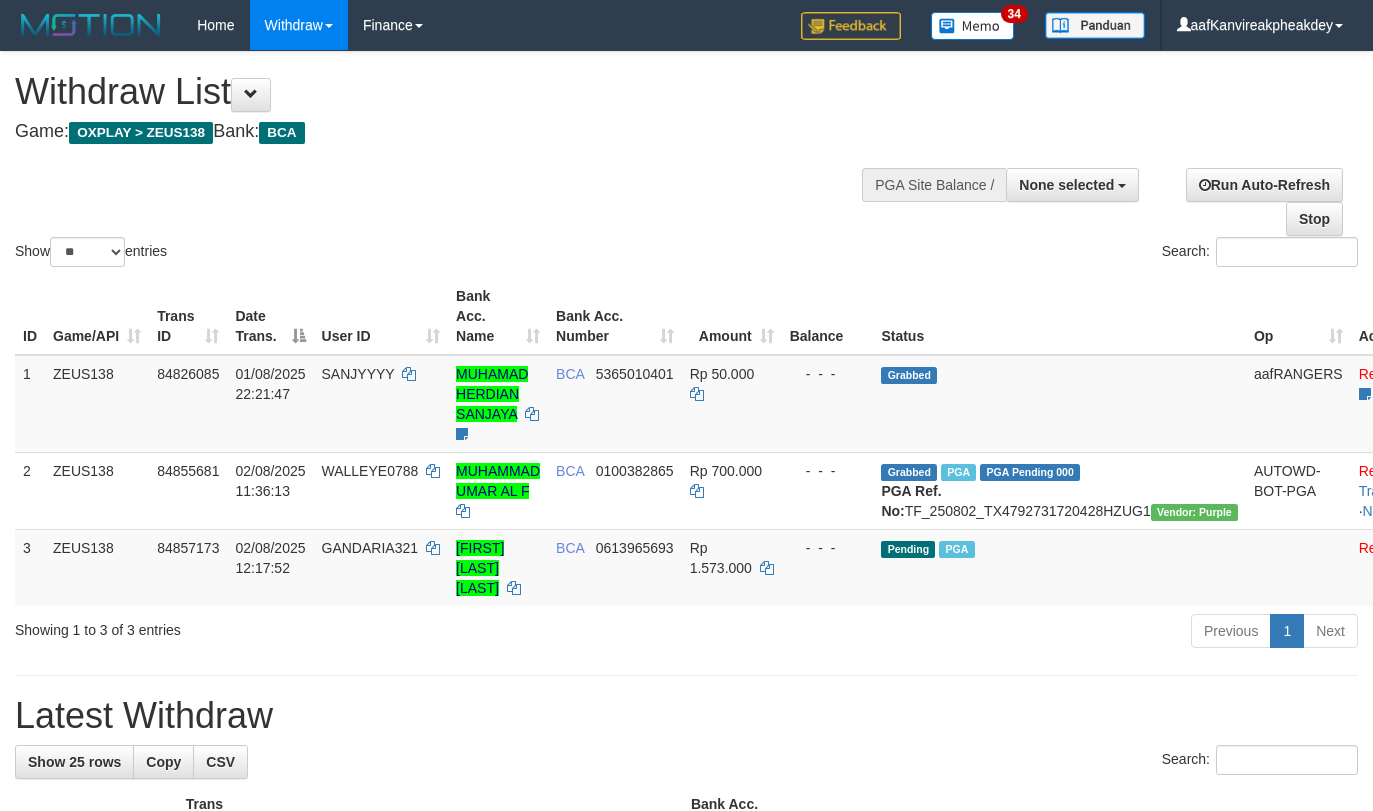 select 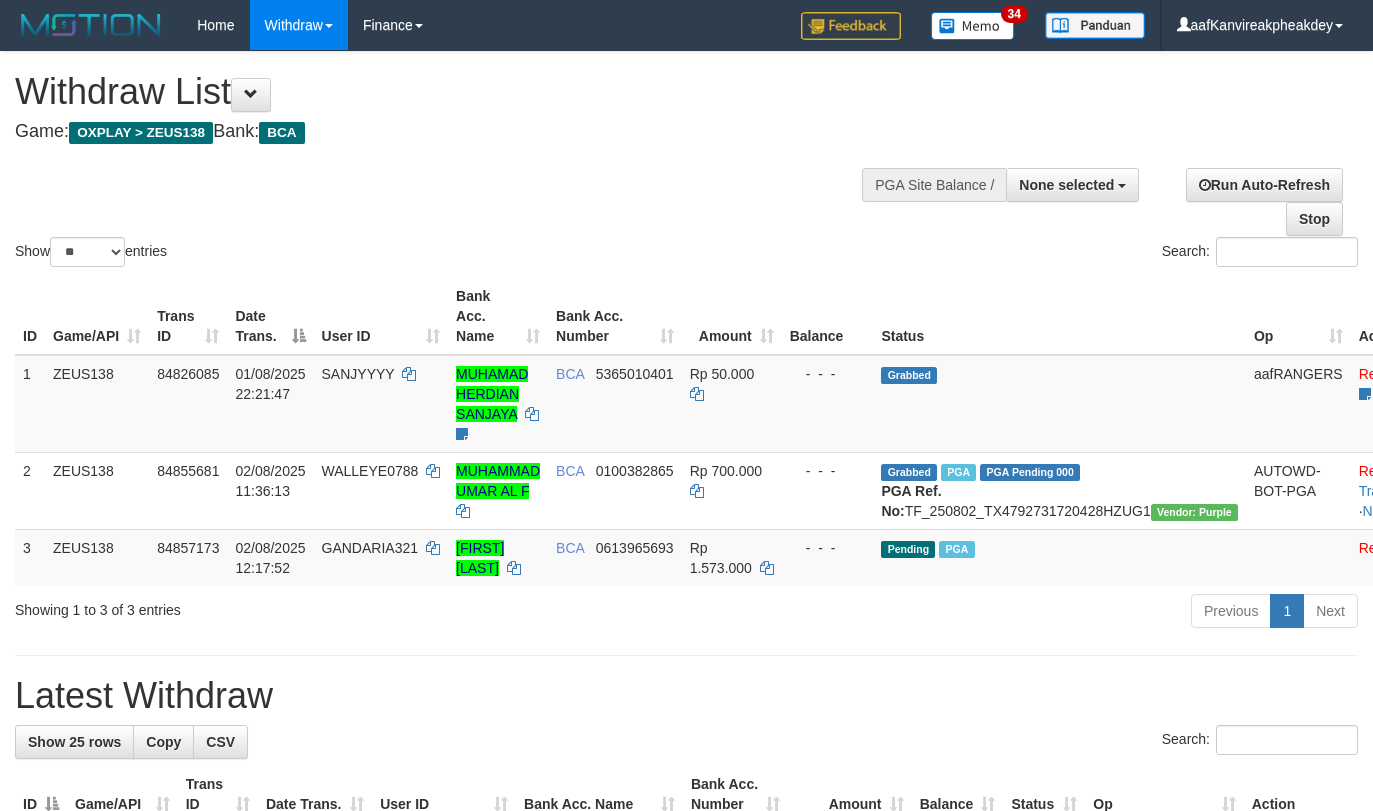 select 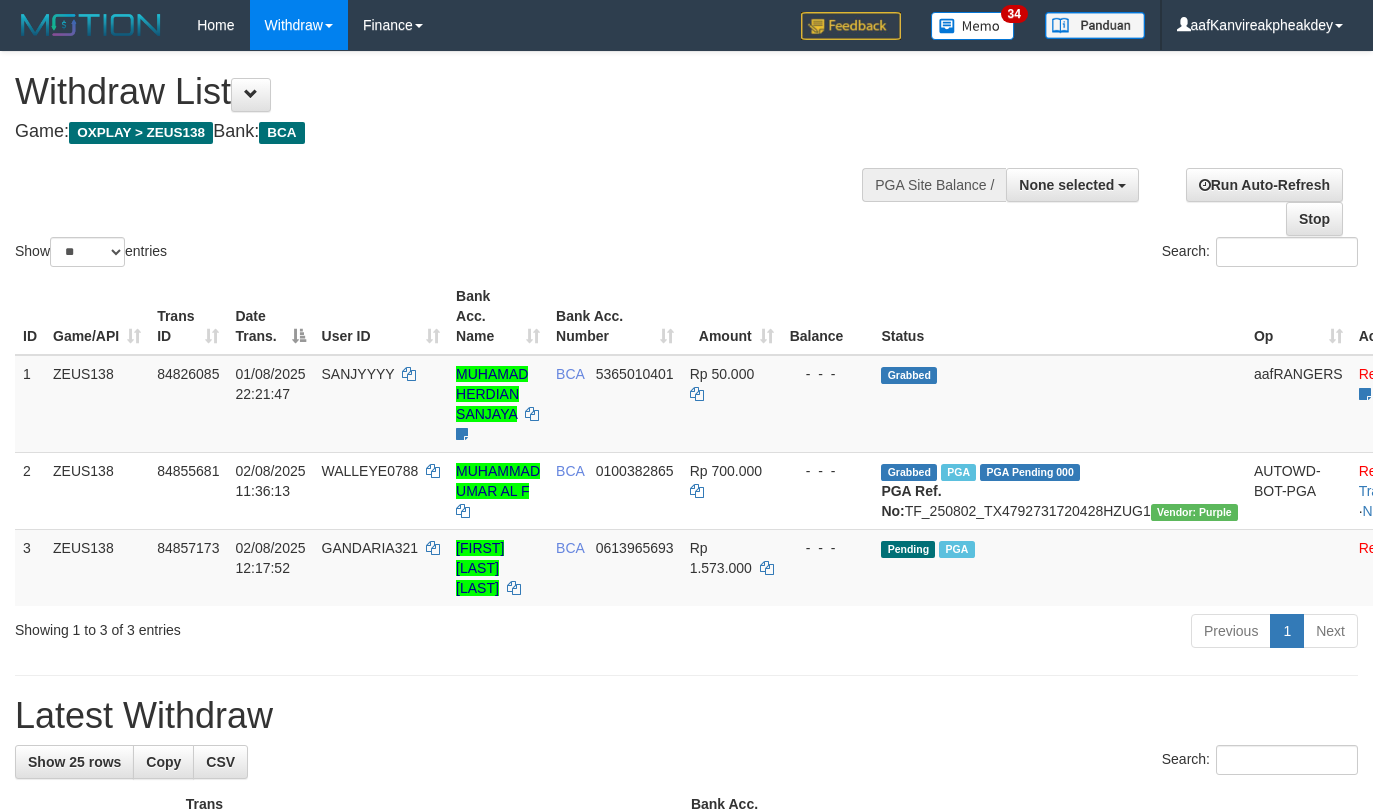 select 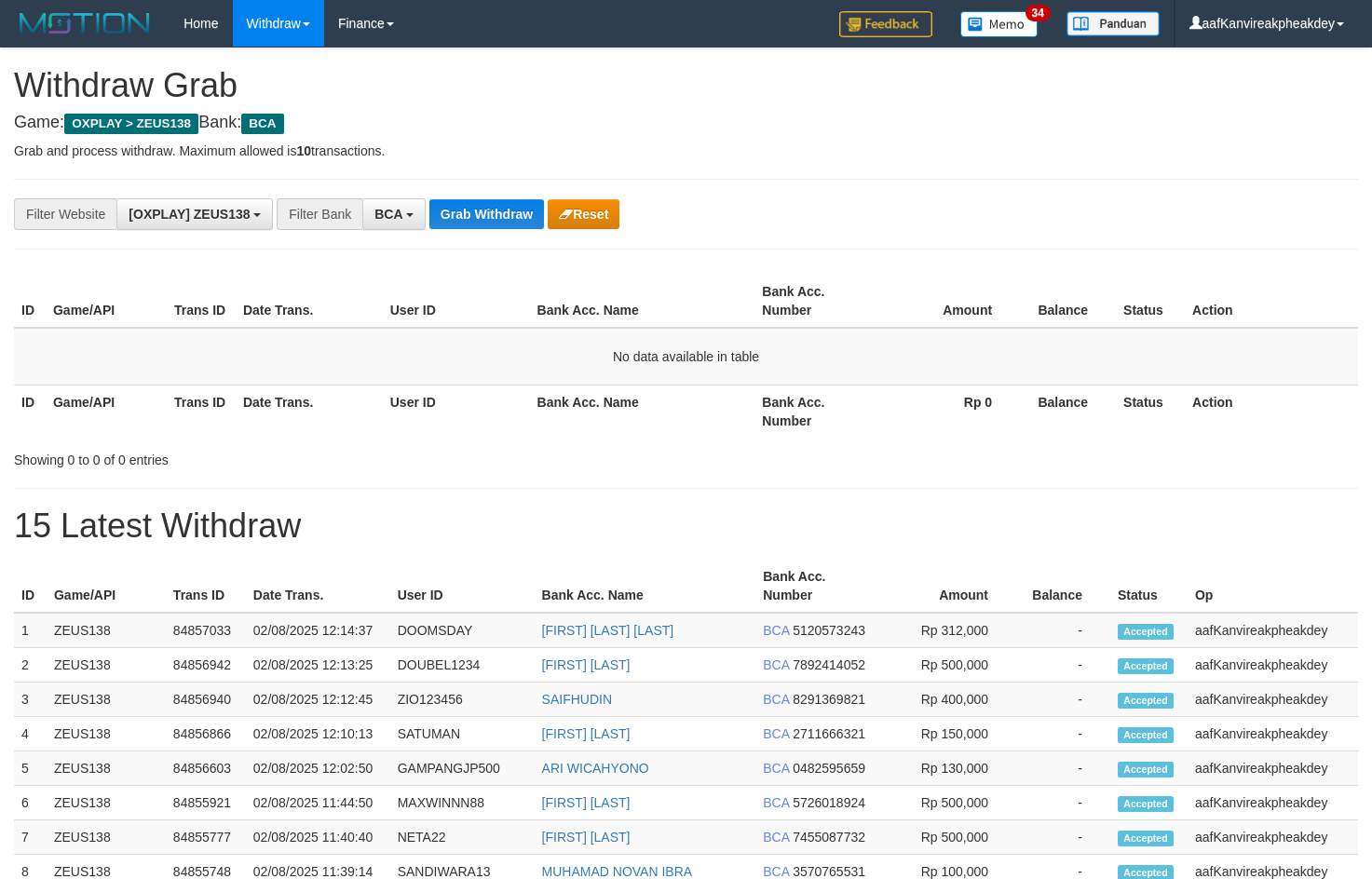 scroll, scrollTop: 0, scrollLeft: 0, axis: both 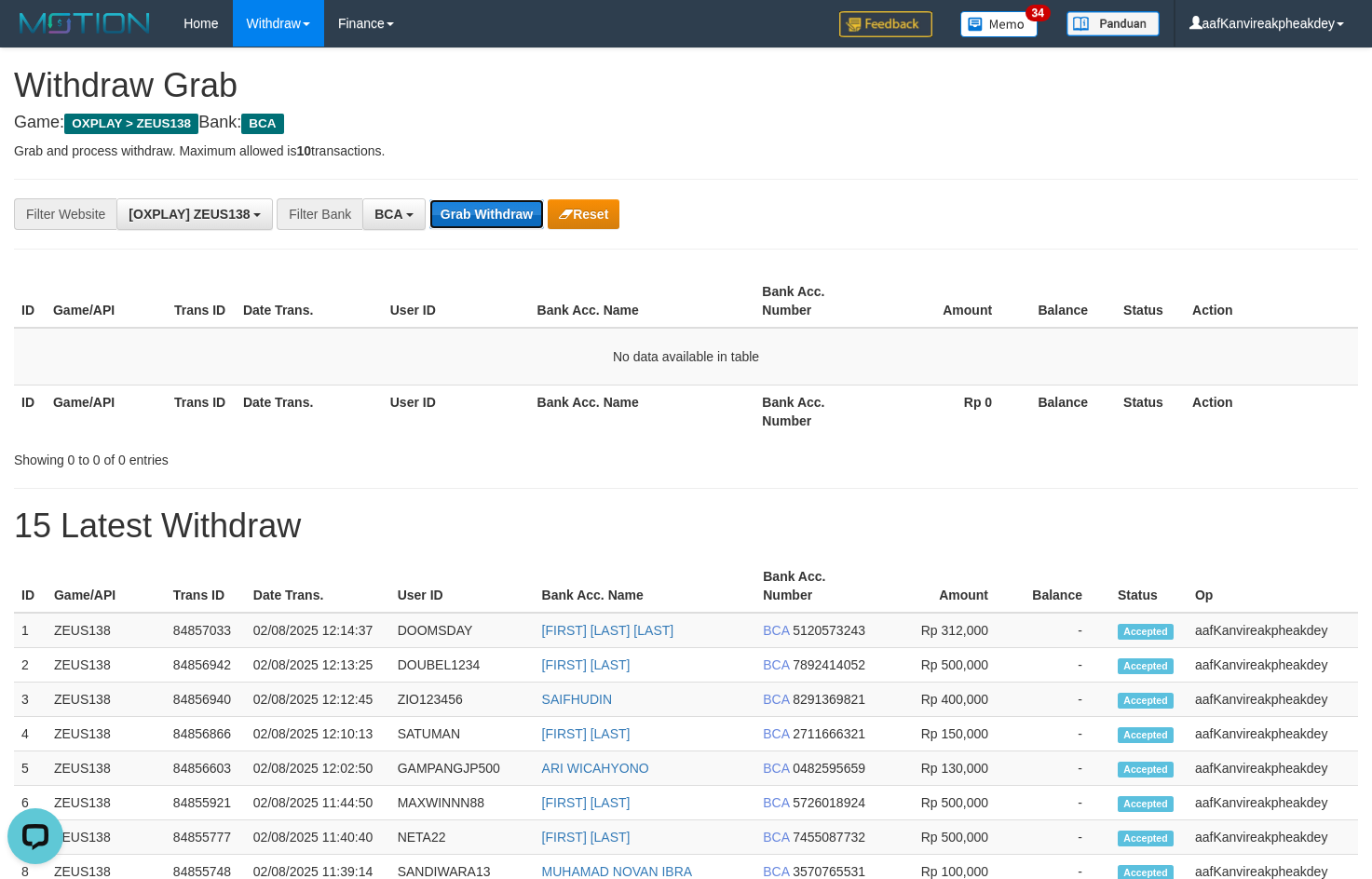 click on "Grab Withdraw" at bounding box center (486, 214) 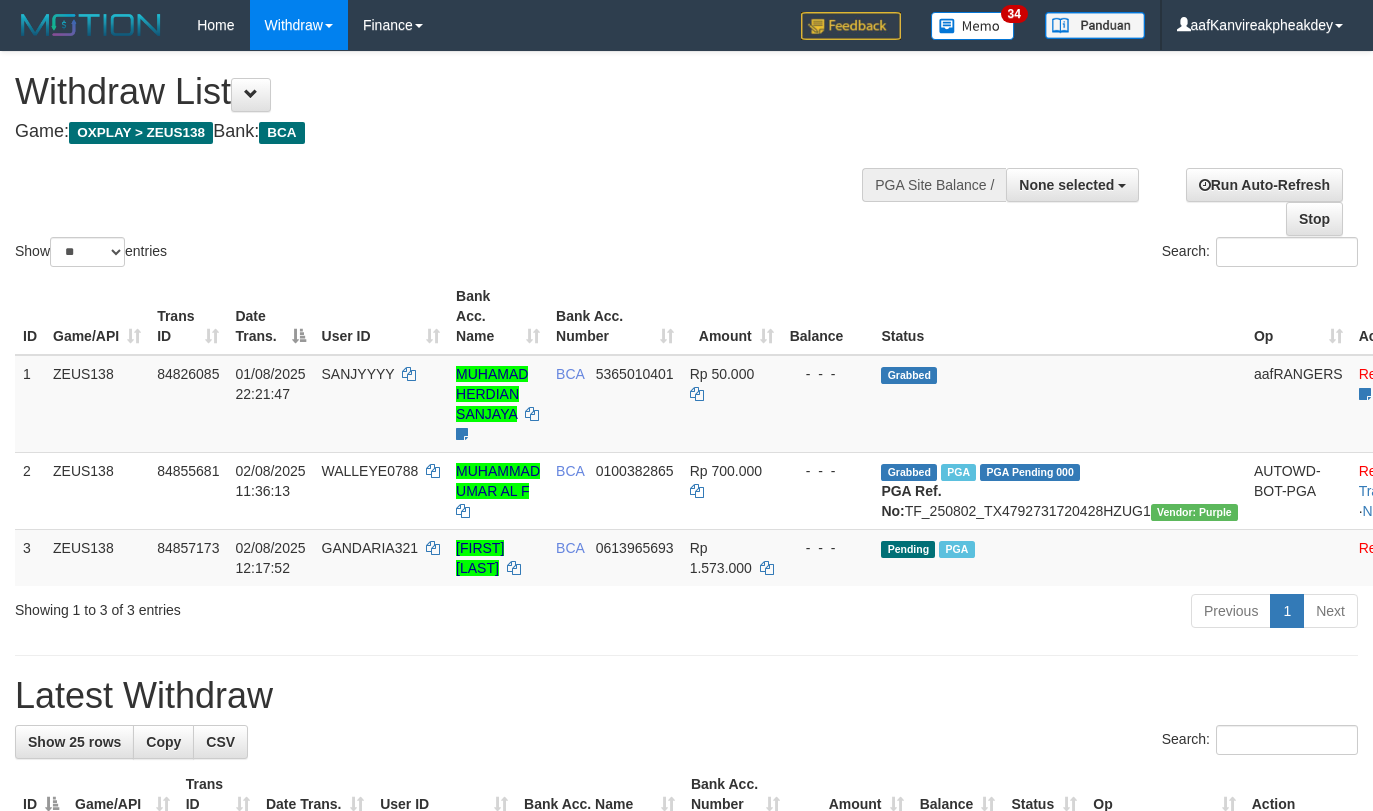 select 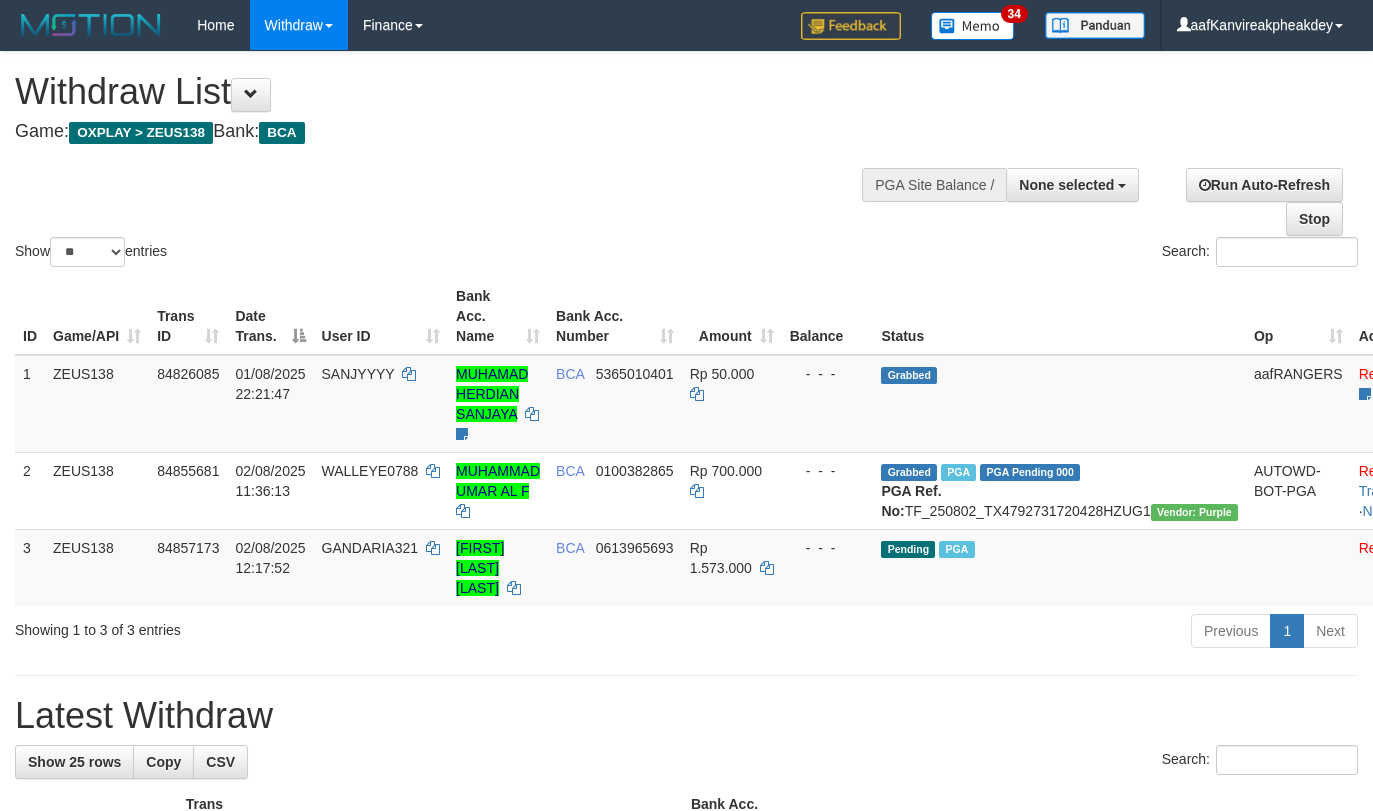 select 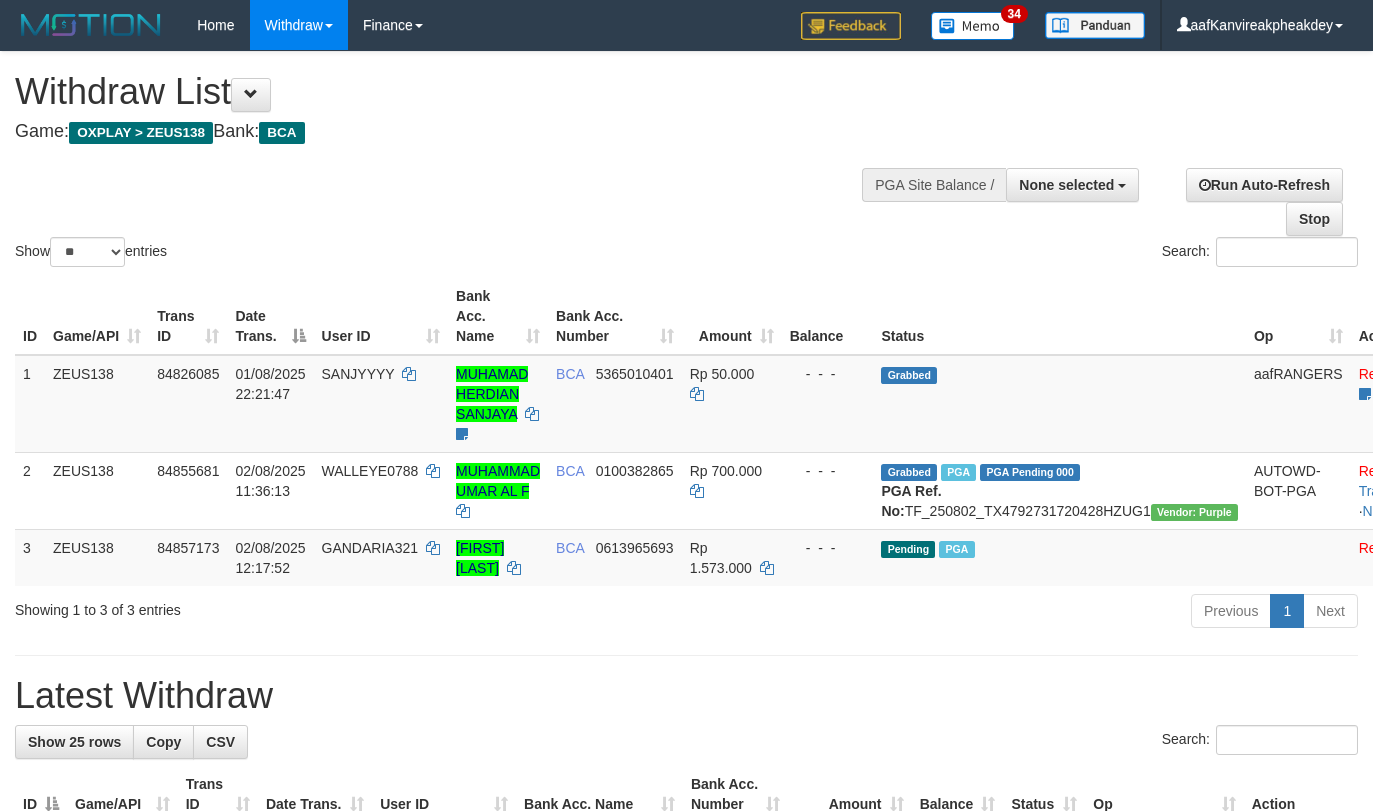 select 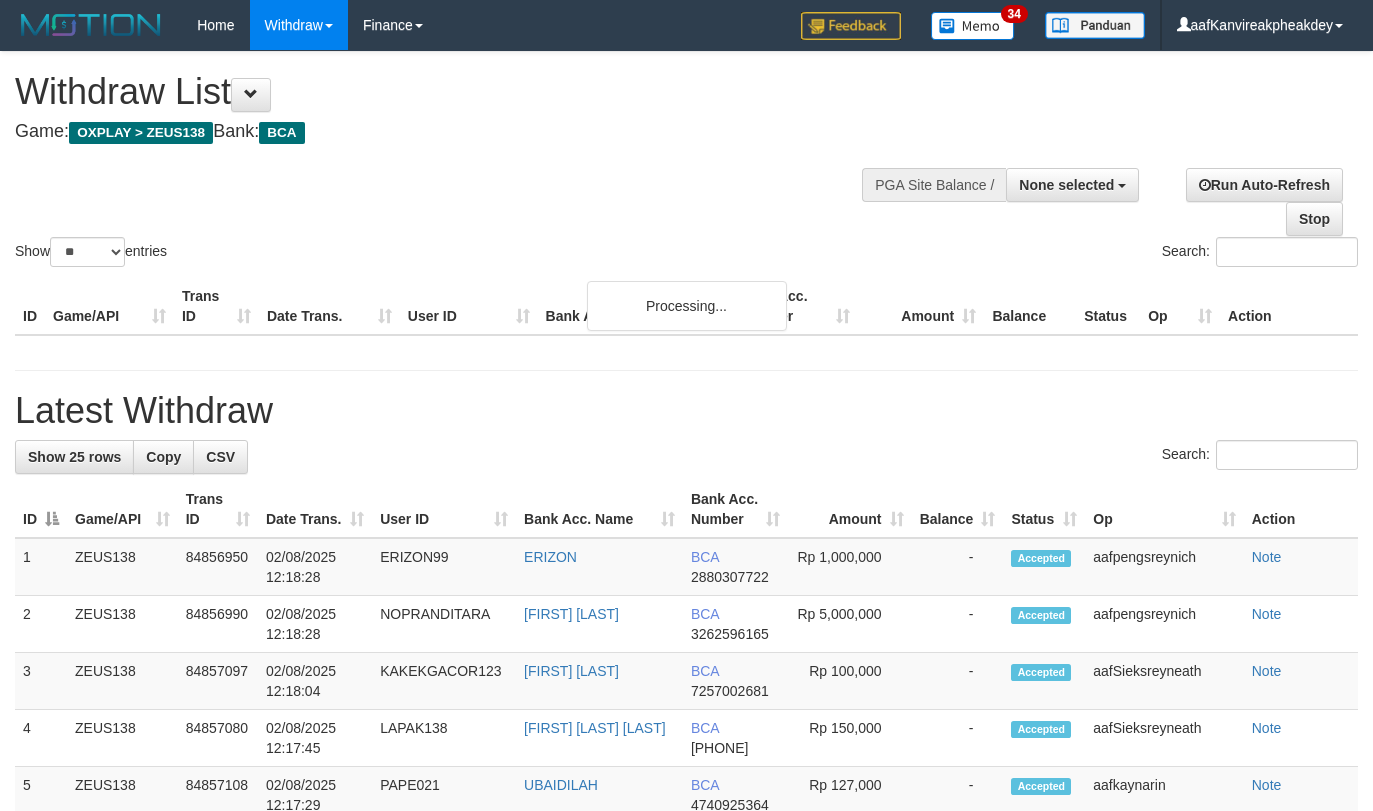 select 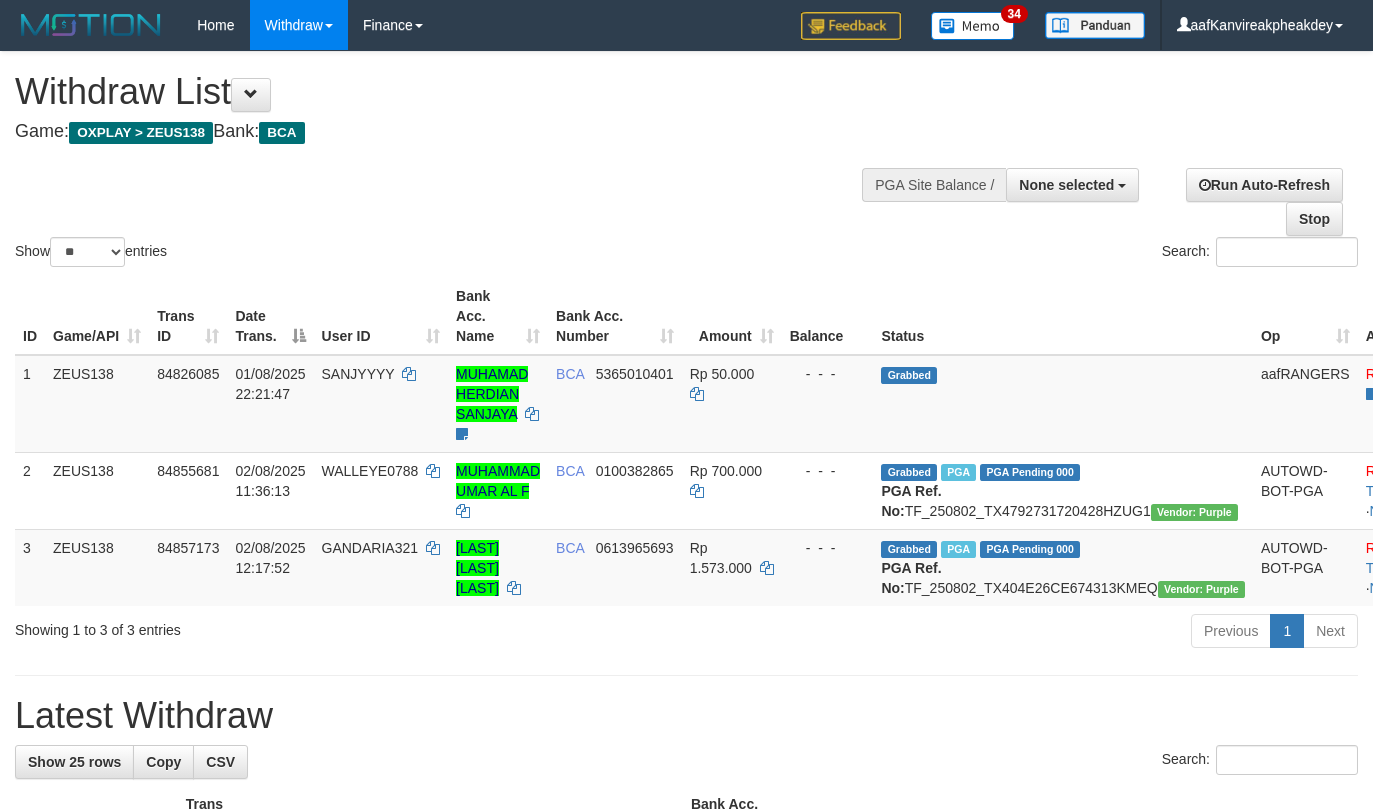 select 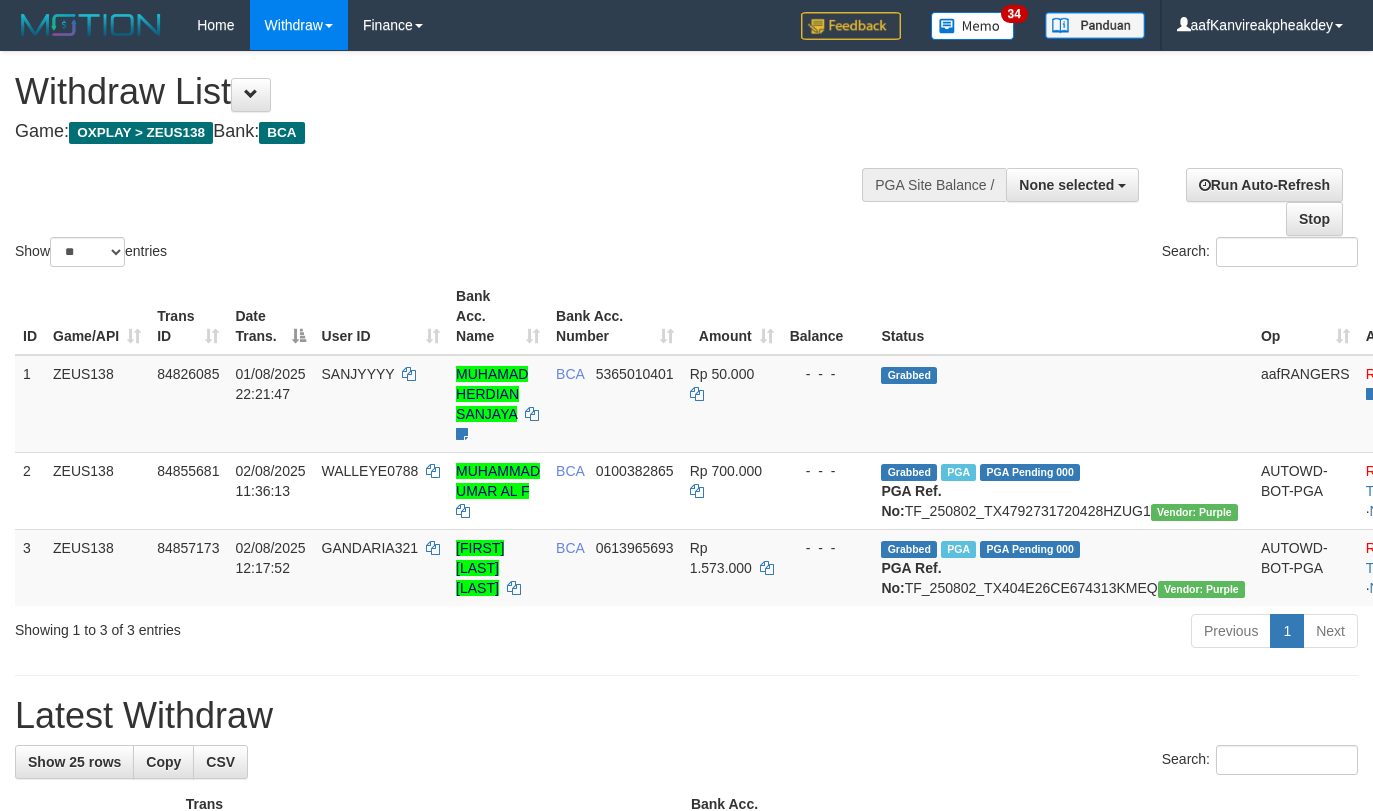 select 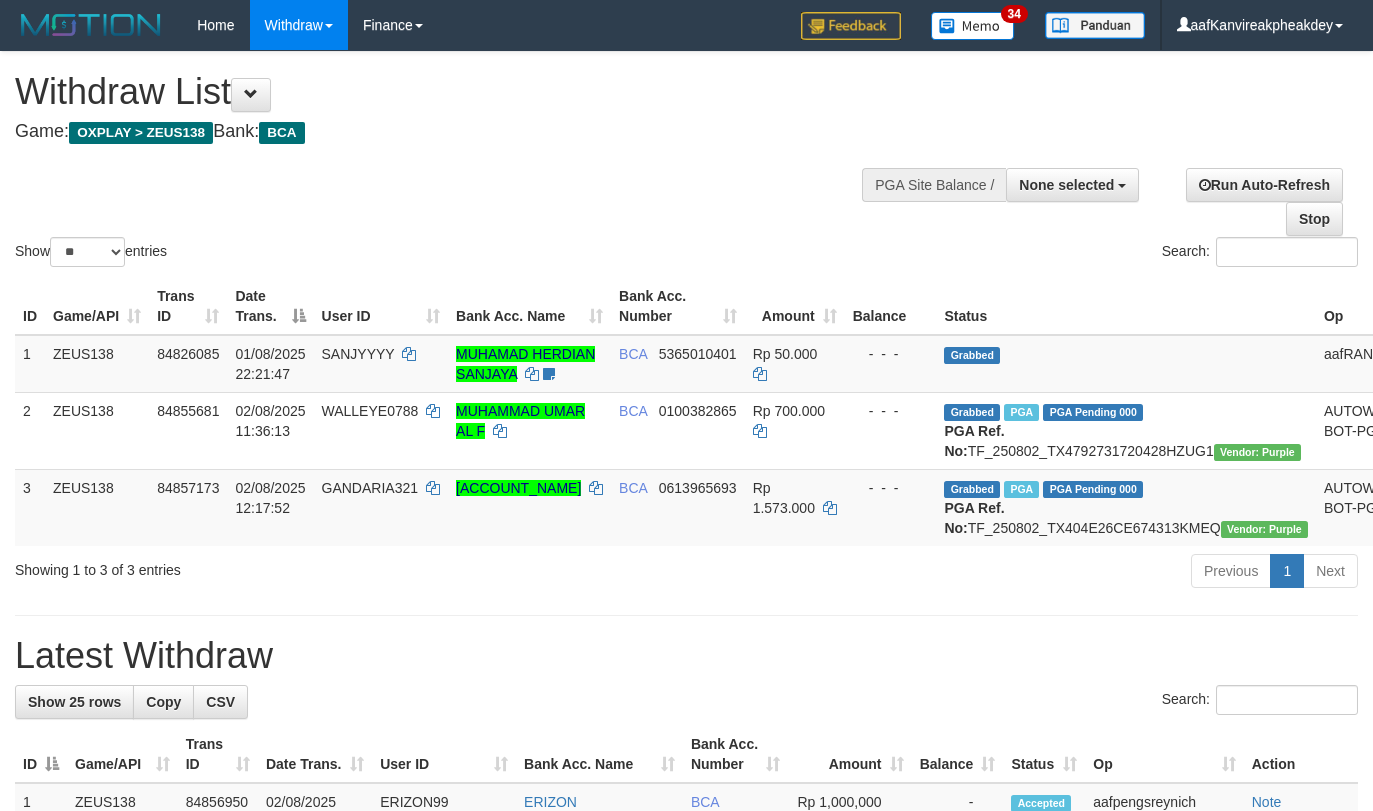 select 